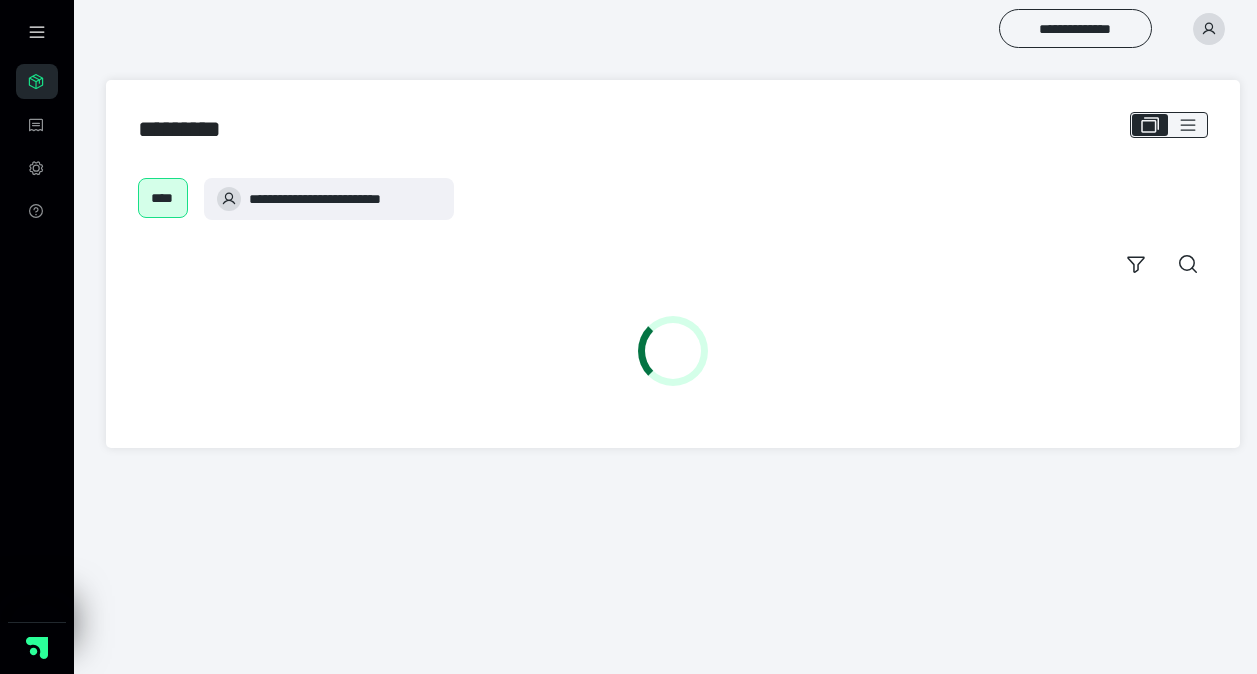 scroll, scrollTop: 0, scrollLeft: 0, axis: both 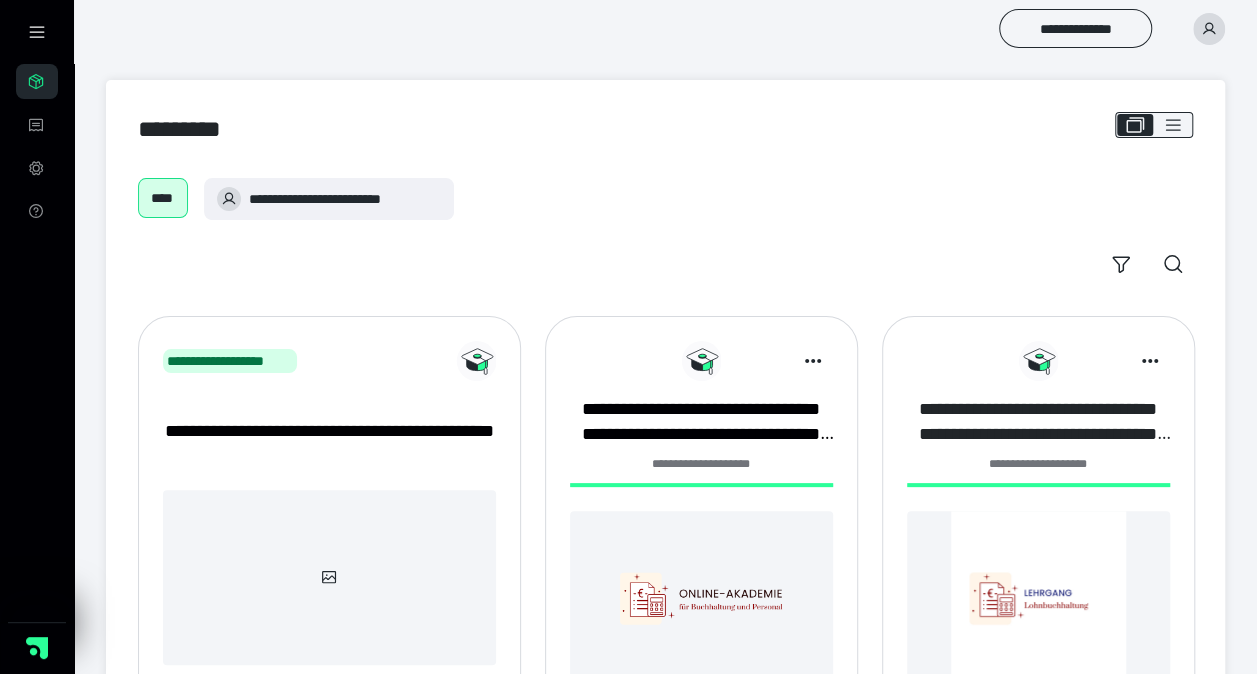 click on "**********" at bounding box center (1038, 422) 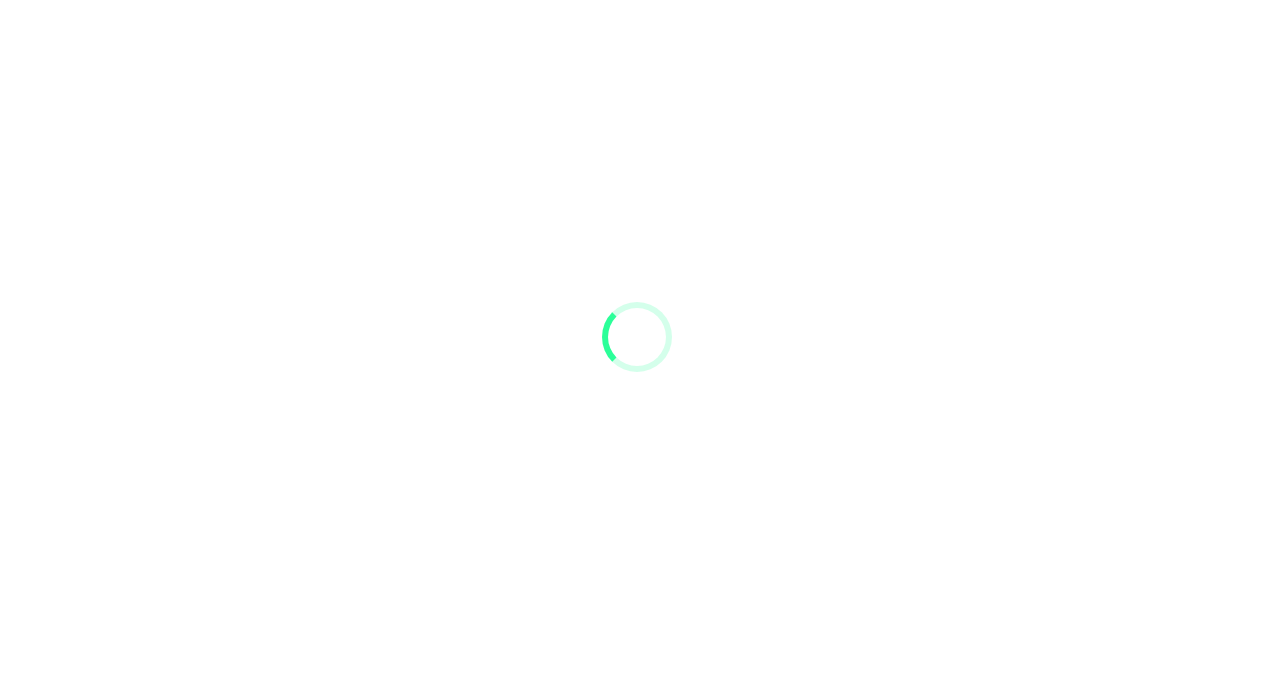 scroll, scrollTop: 0, scrollLeft: 0, axis: both 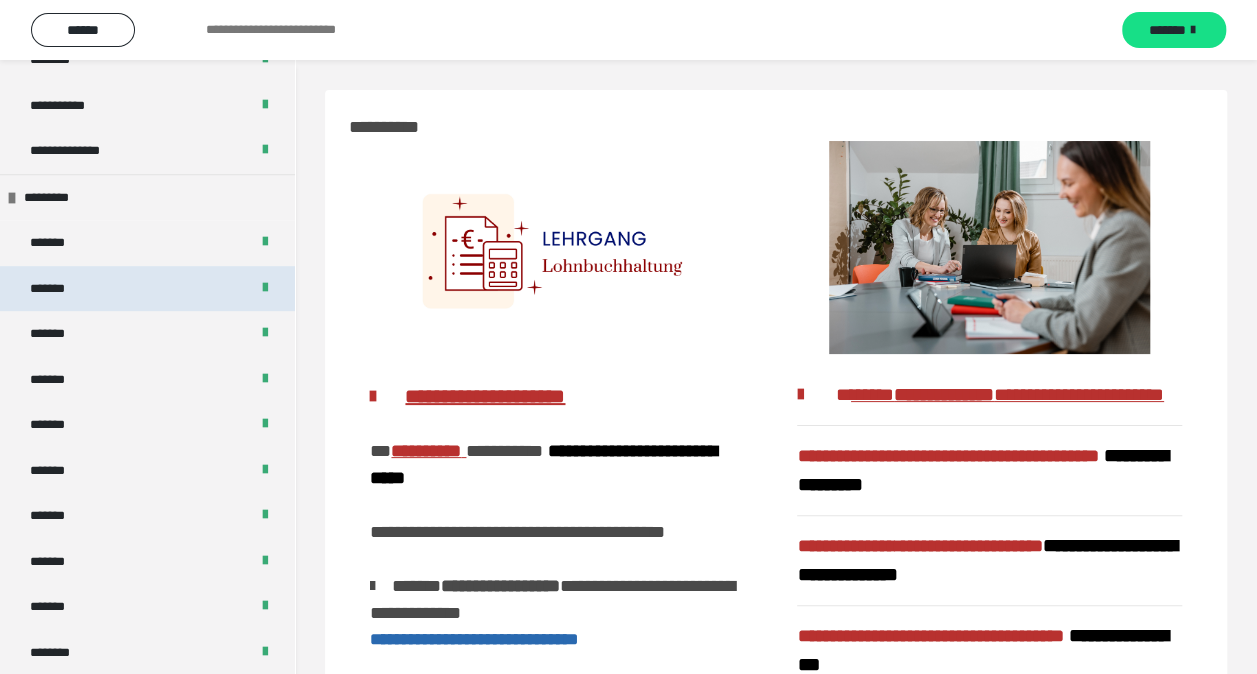 click on "*******" at bounding box center [147, 289] 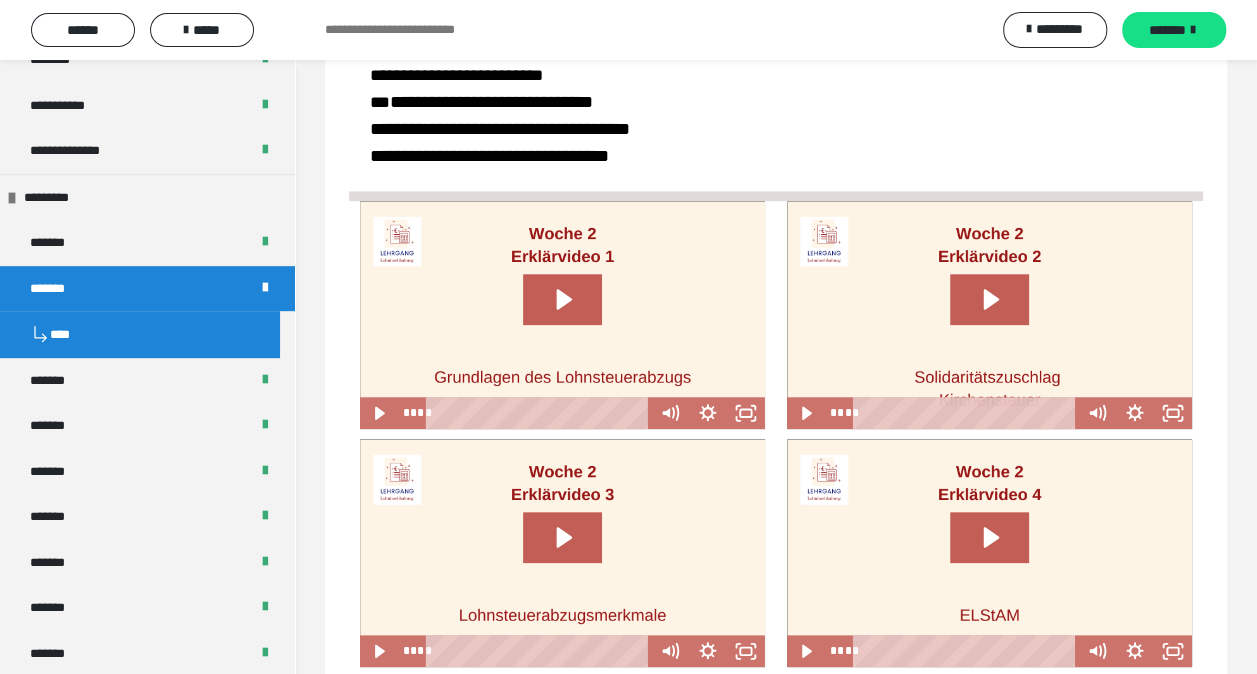 scroll, scrollTop: 800, scrollLeft: 0, axis: vertical 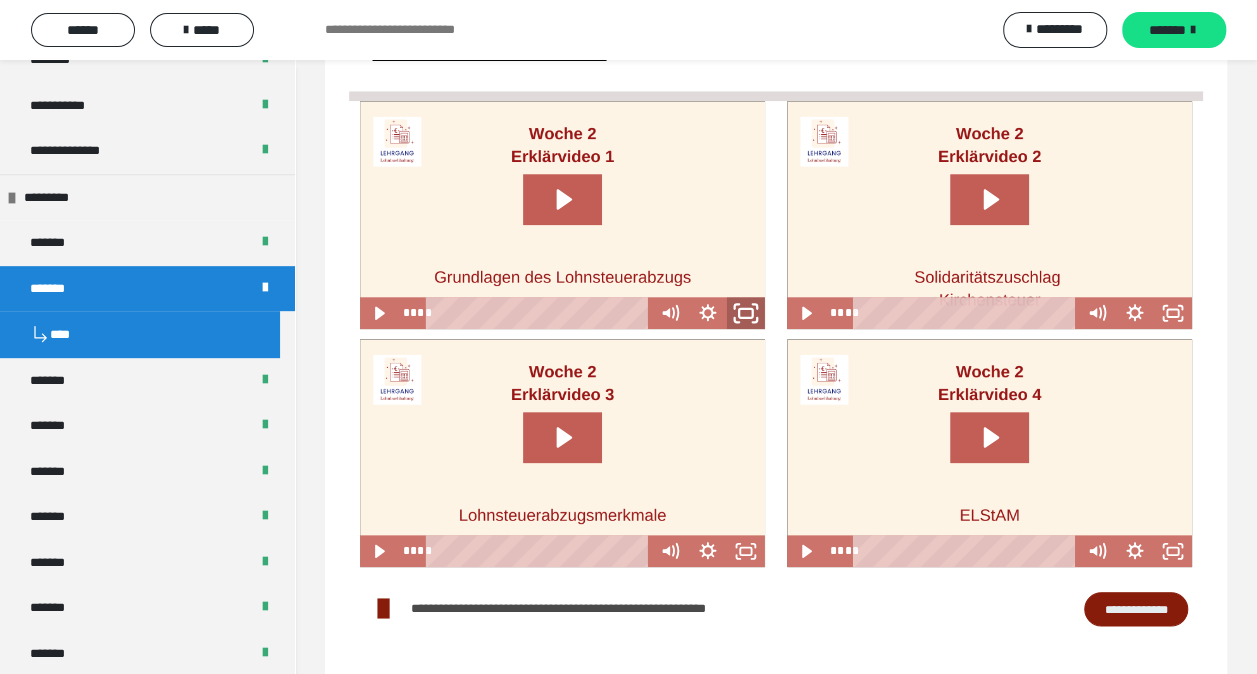 click 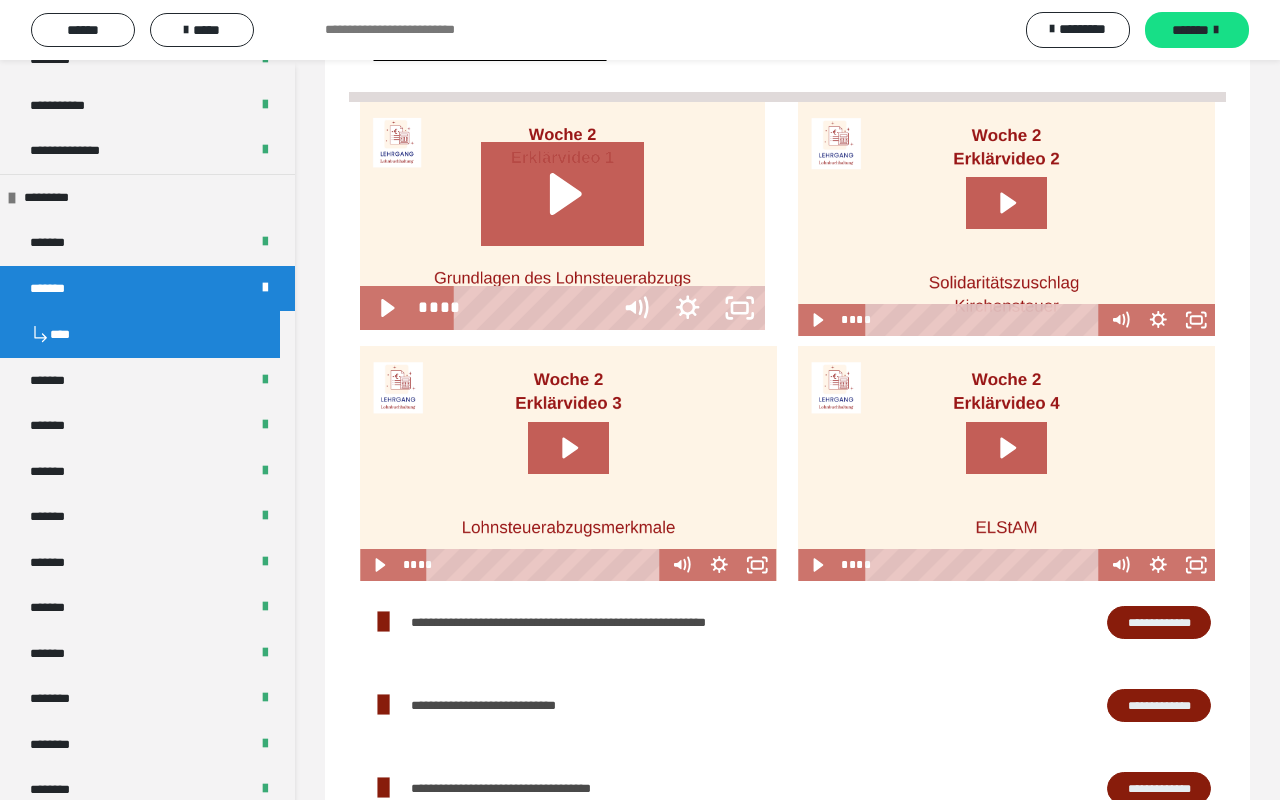 type 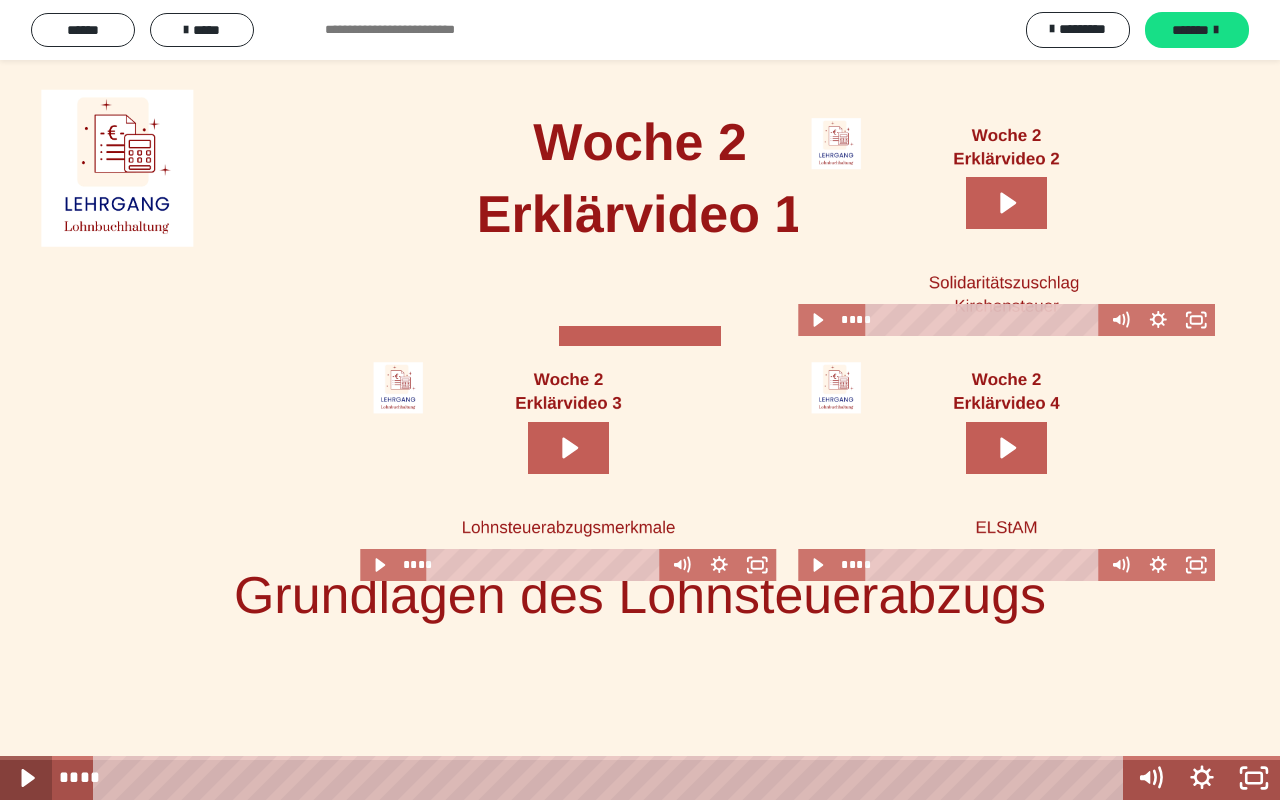 click 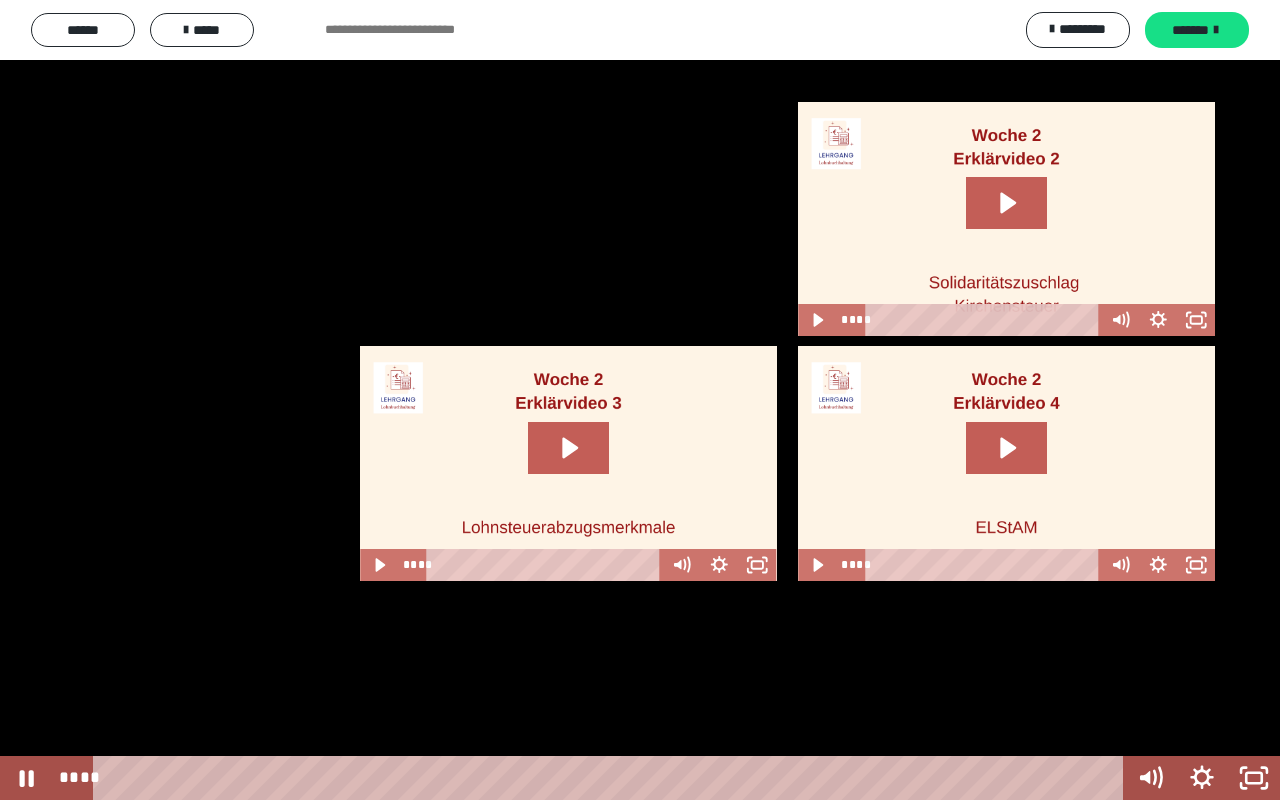 click at bounding box center [640, 400] 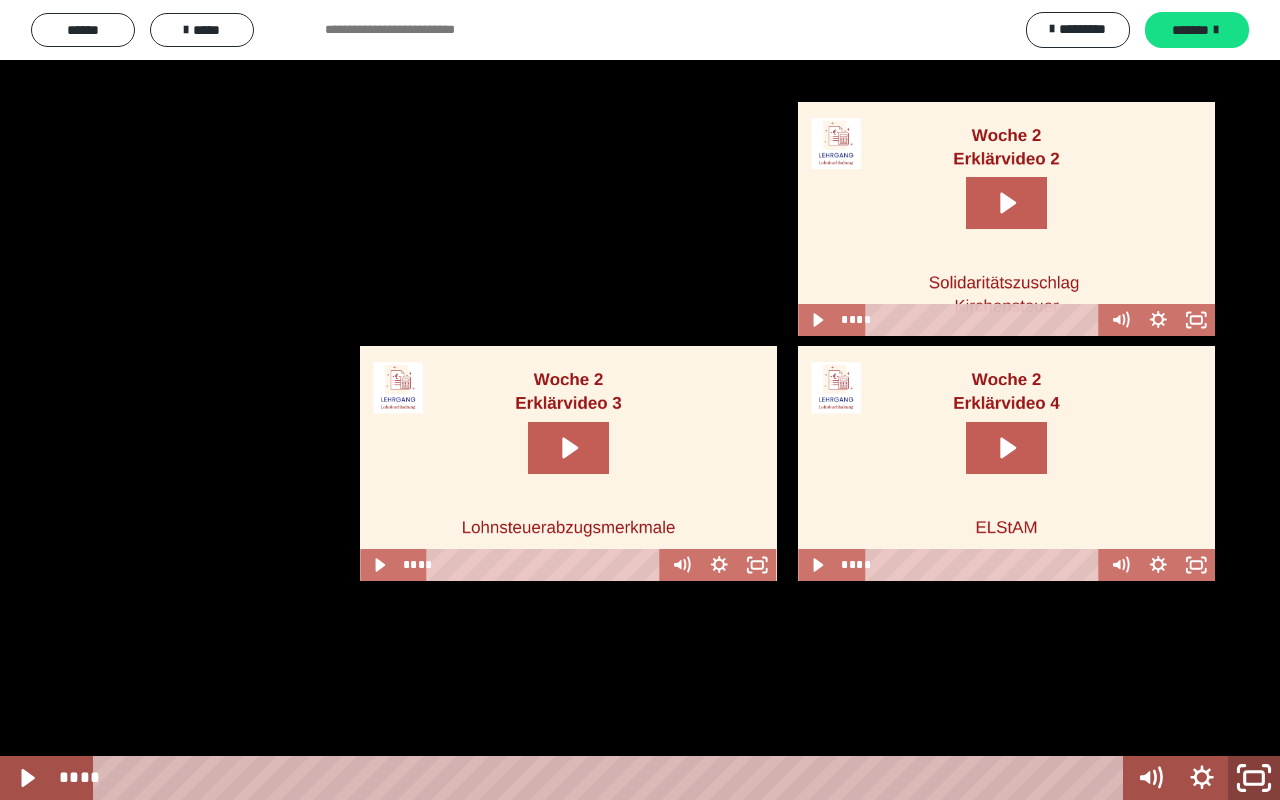 click 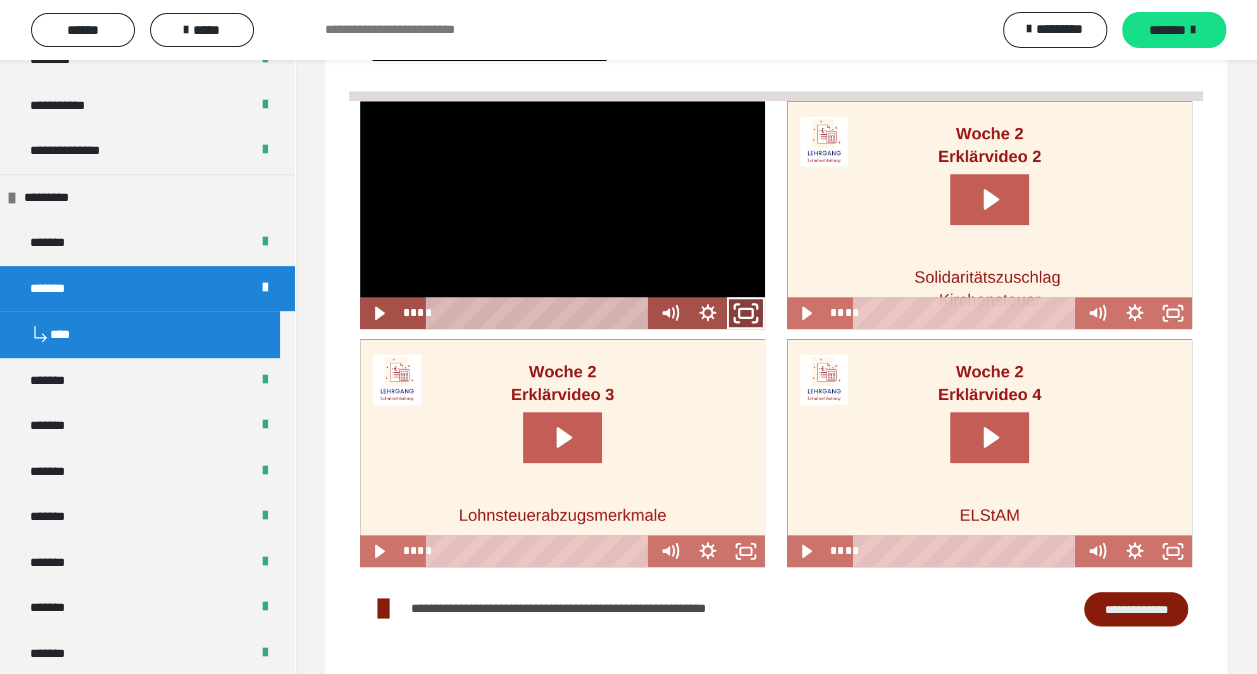 click 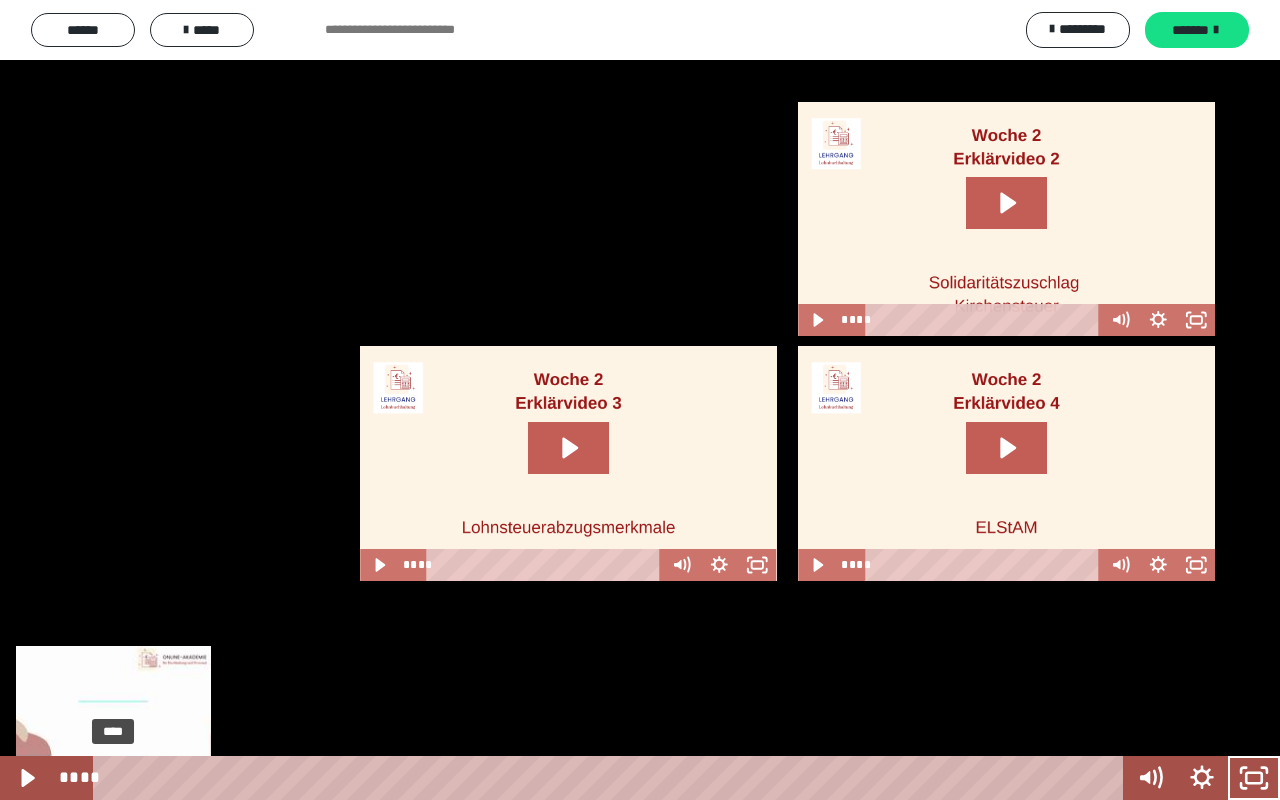 click on "****" at bounding box center [612, 778] 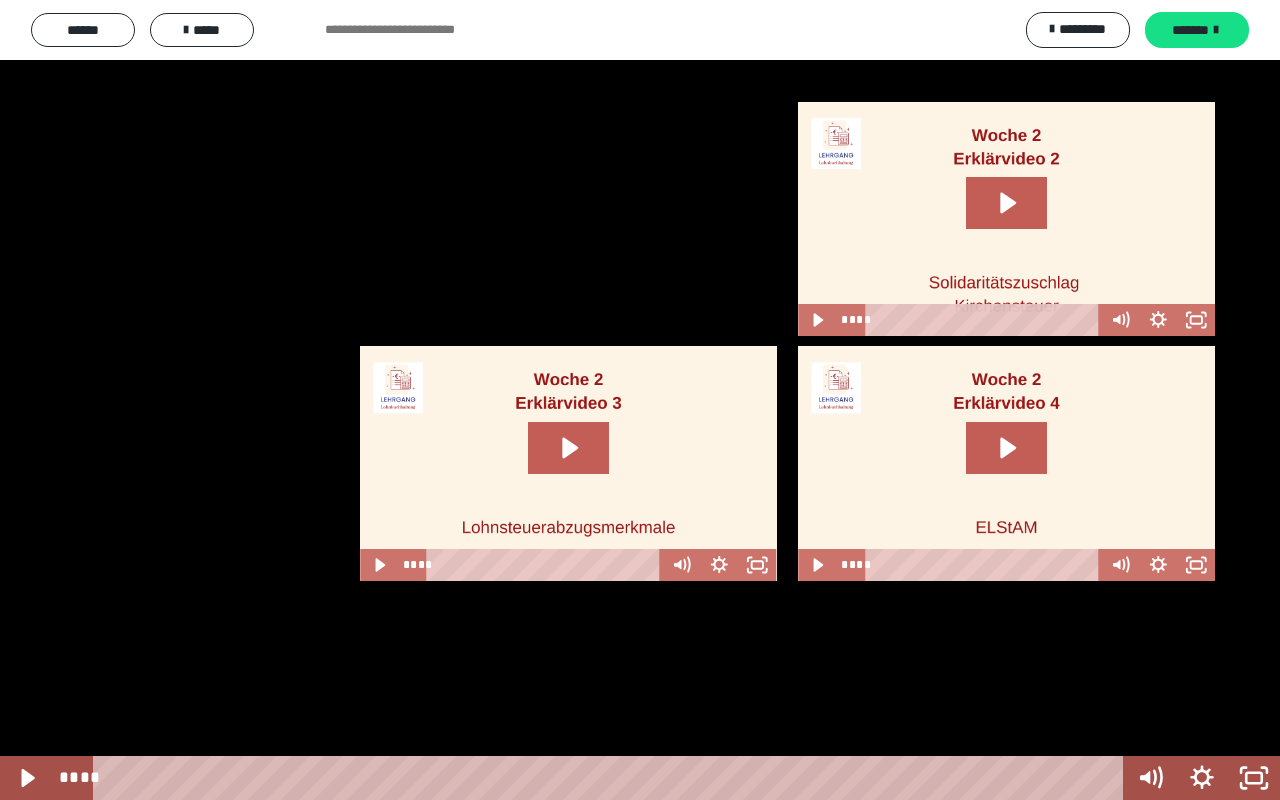 click at bounding box center (640, 400) 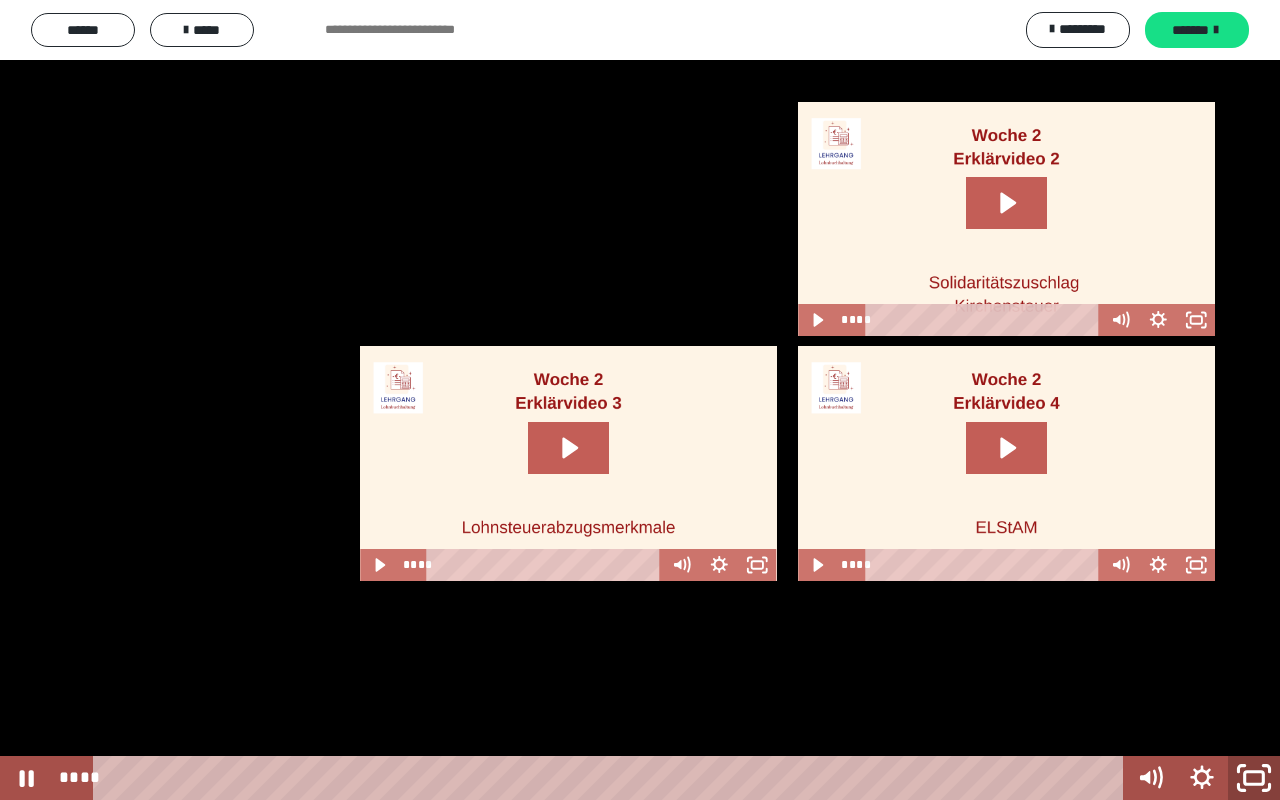 click 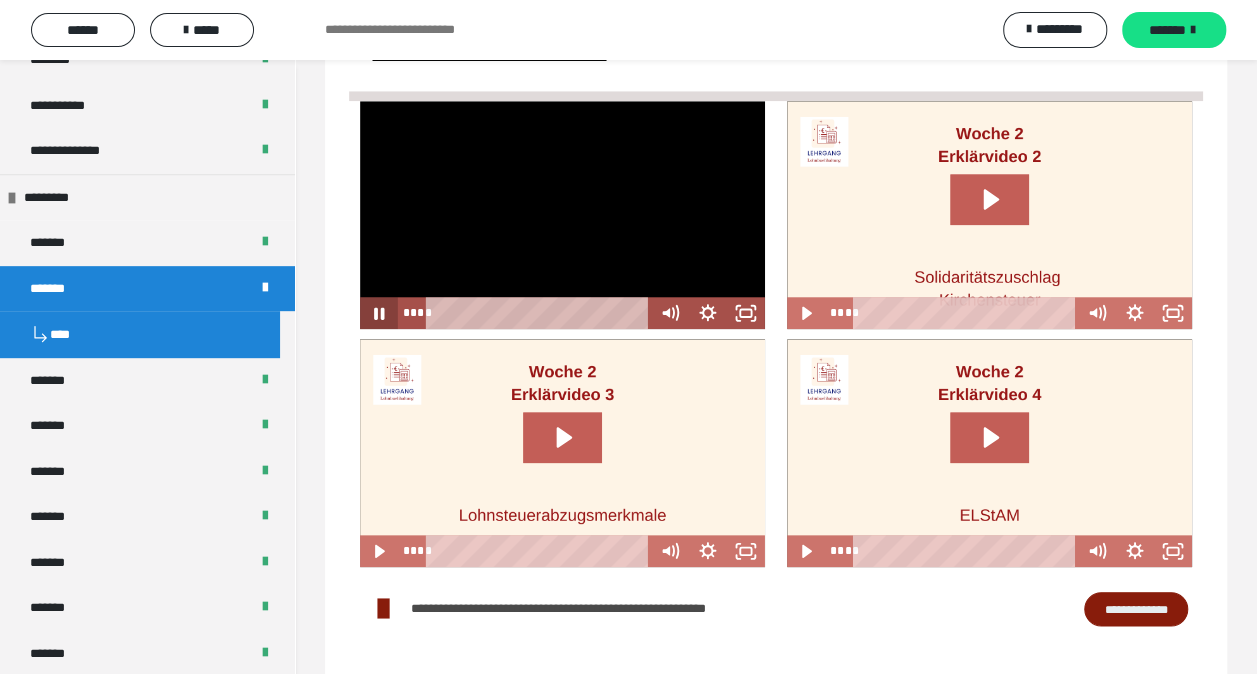 click 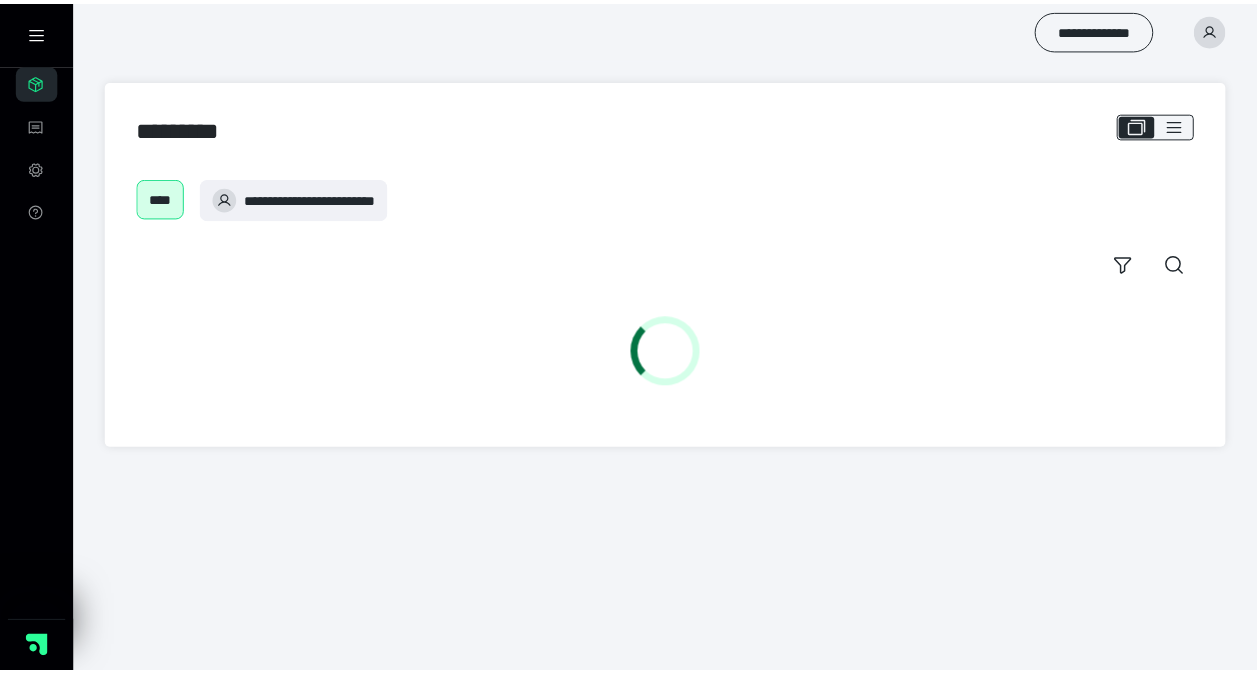 scroll, scrollTop: 0, scrollLeft: 0, axis: both 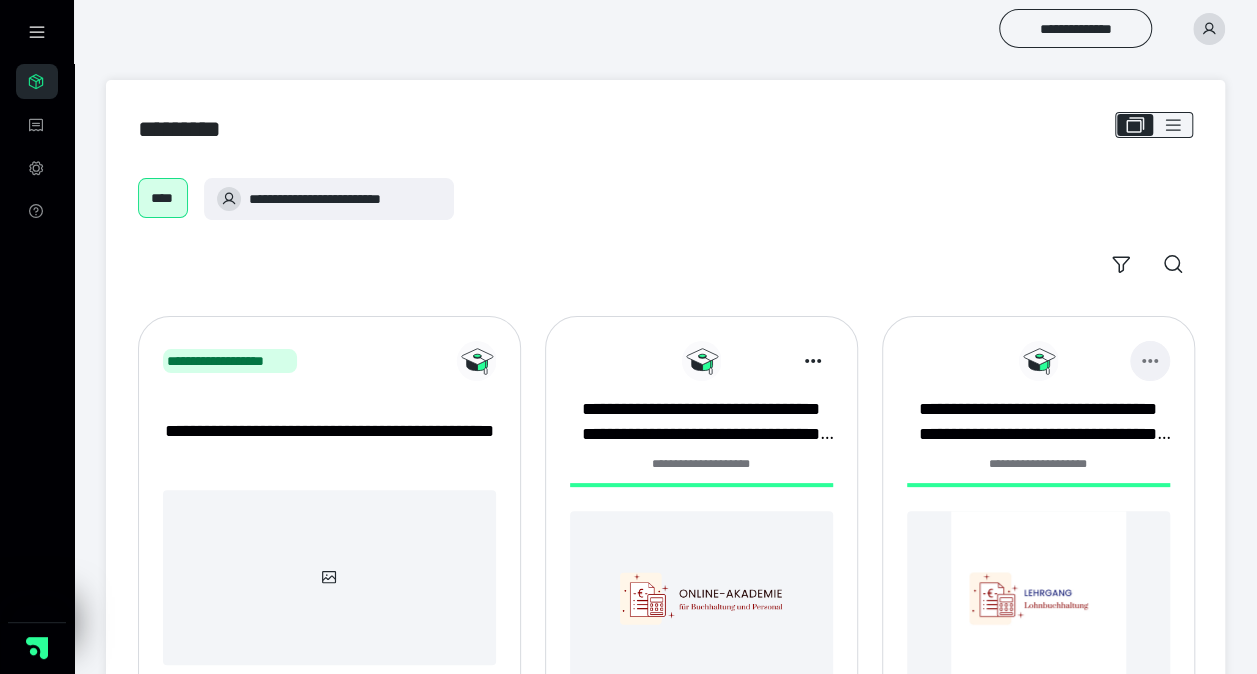 click 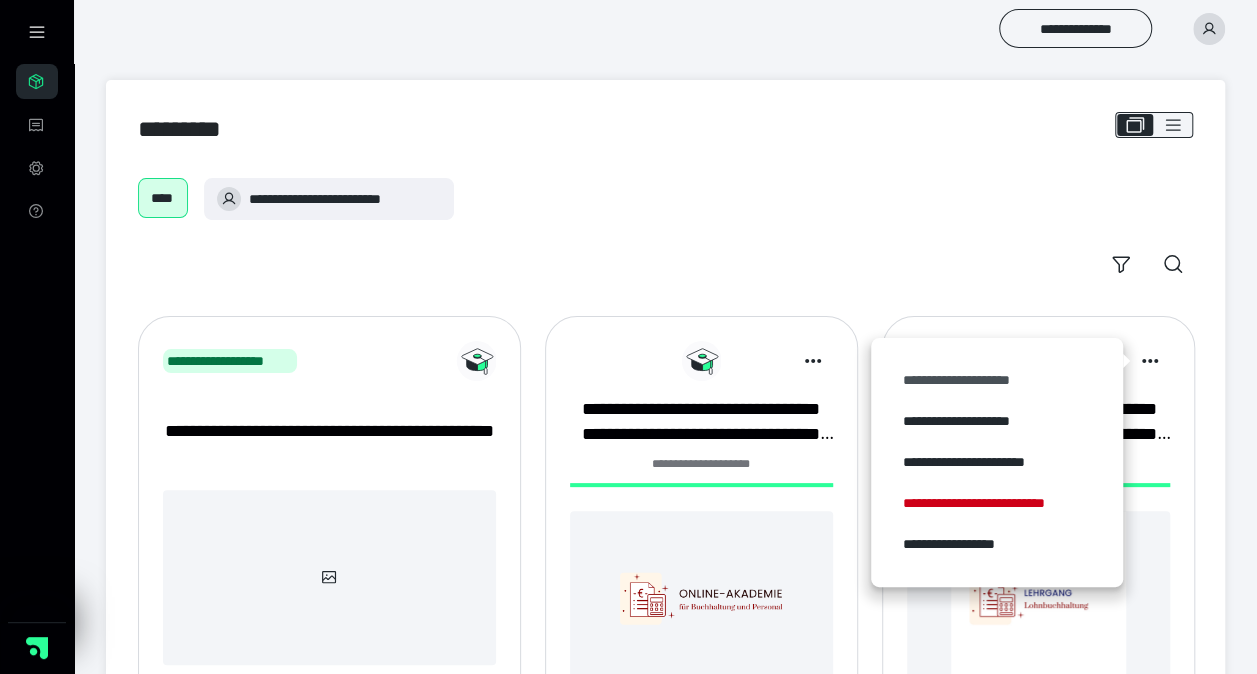 click on "**********" at bounding box center (997, 380) 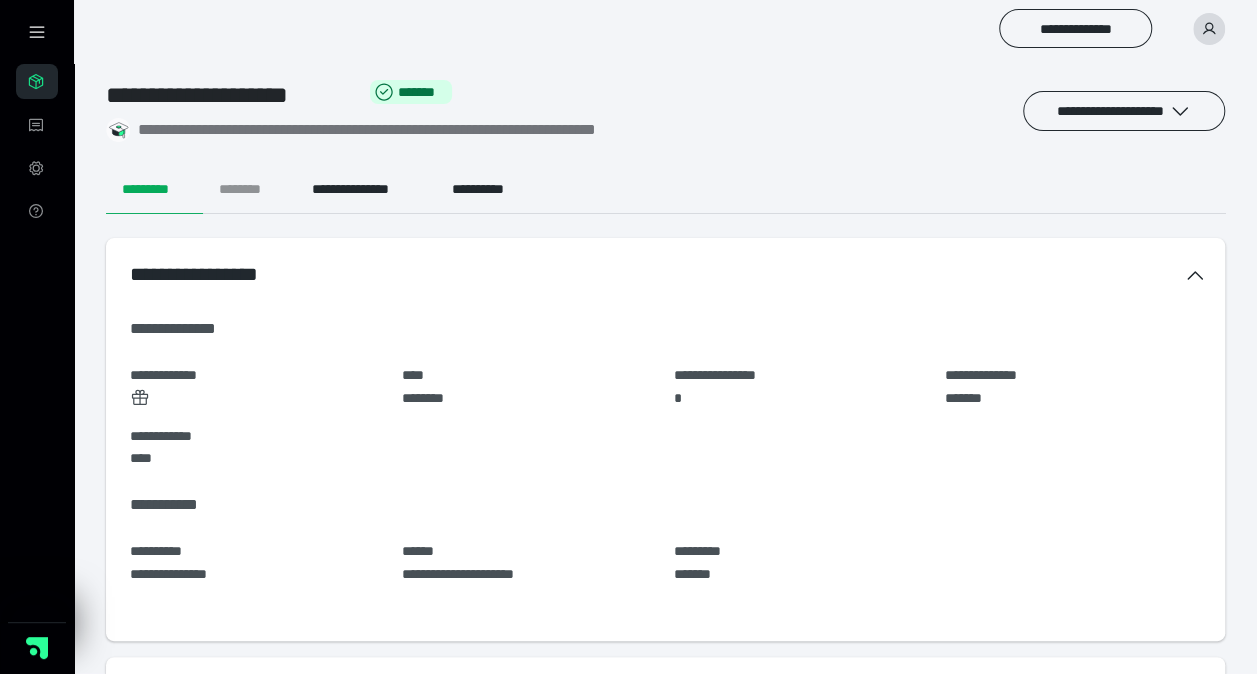 click on "********" at bounding box center (249, 190) 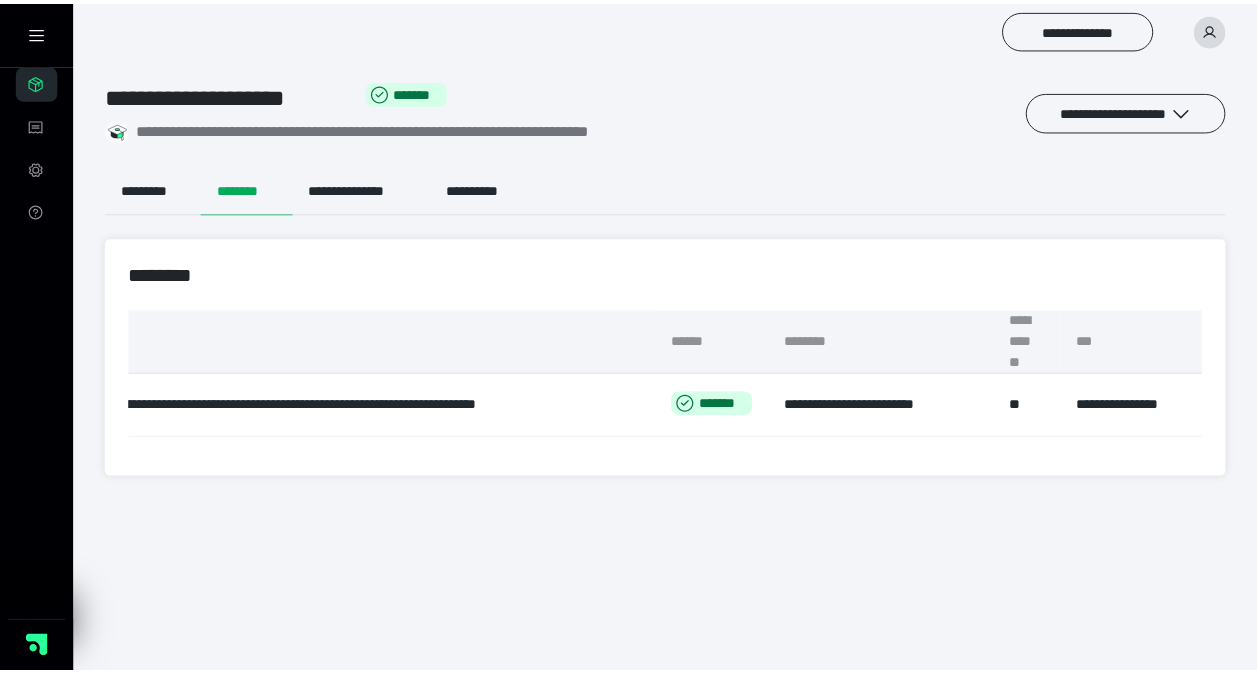 scroll, scrollTop: 0, scrollLeft: 0, axis: both 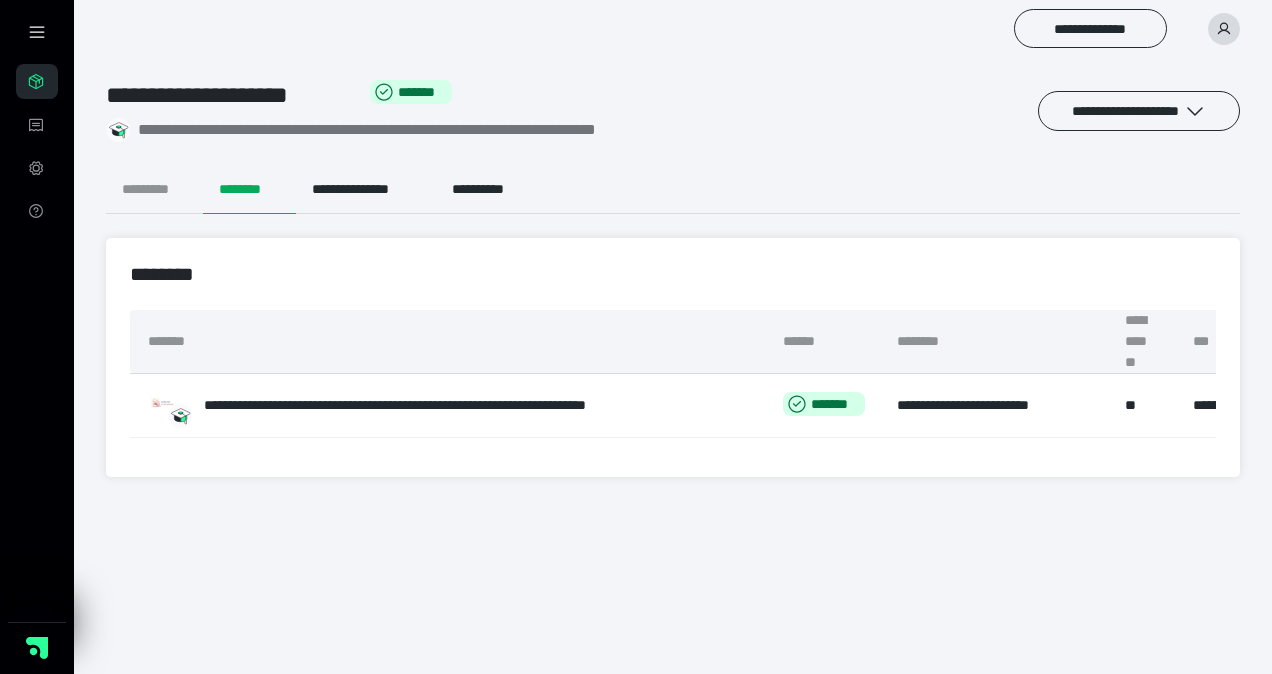click on "*********" at bounding box center (154, 190) 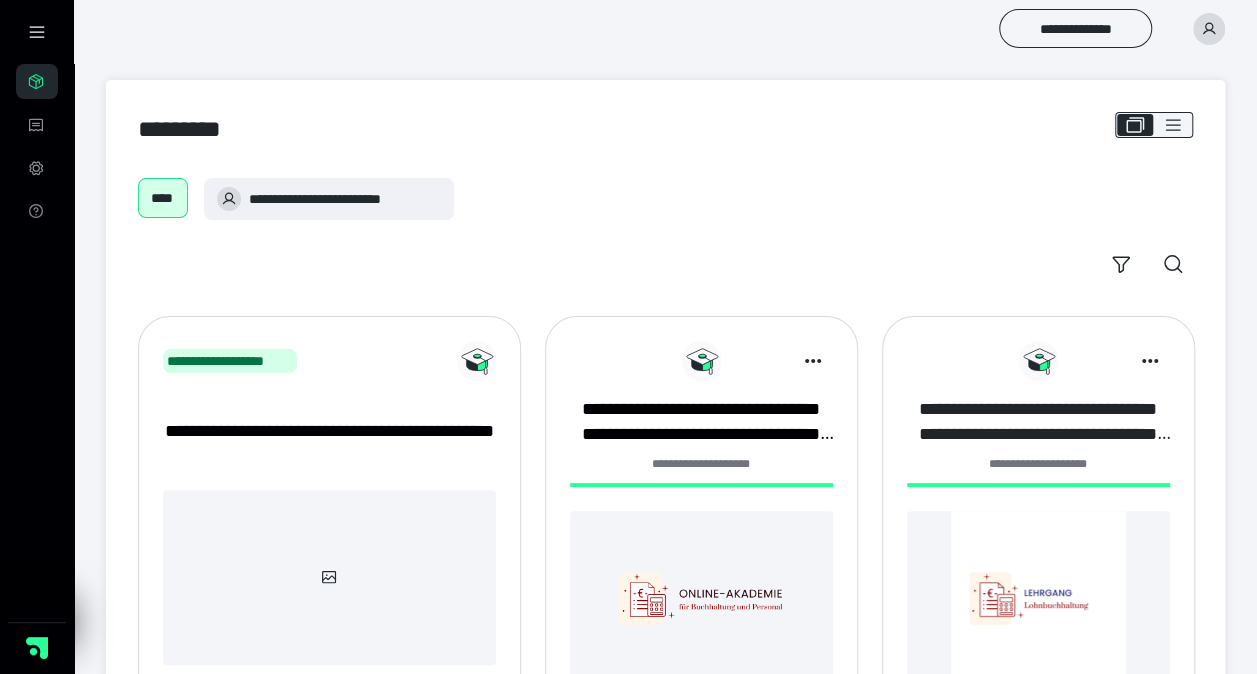 click on "**********" at bounding box center [1038, 422] 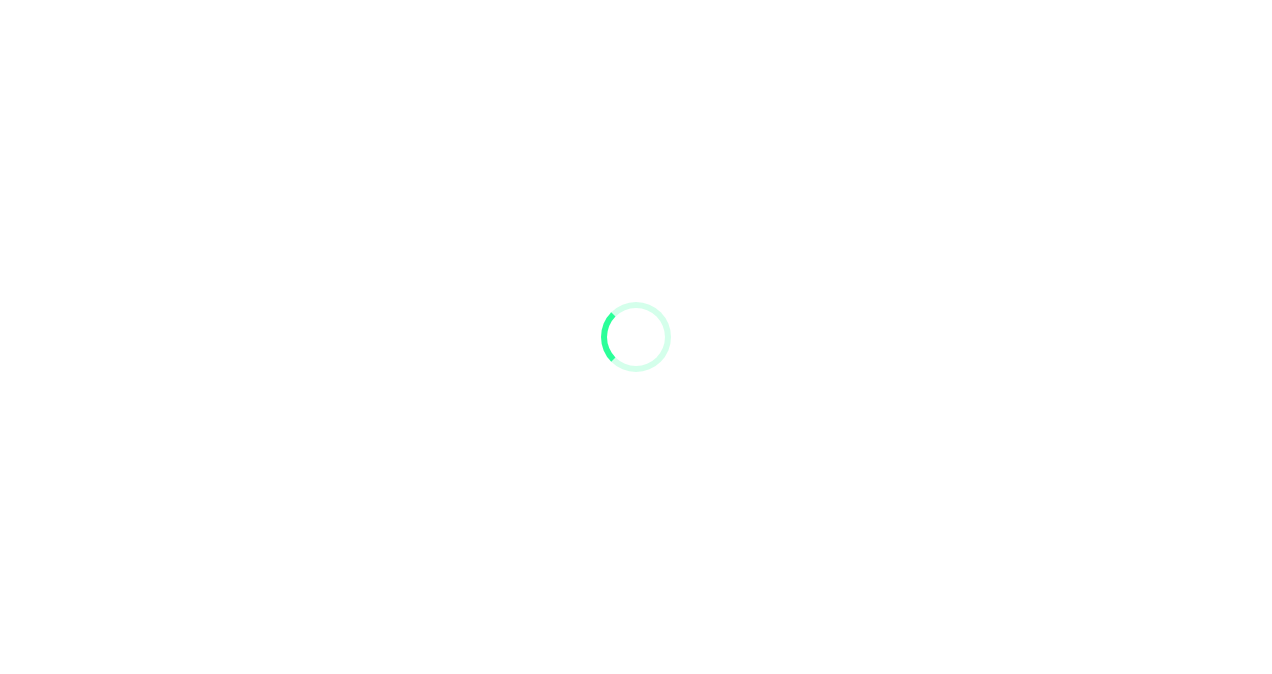 scroll, scrollTop: 0, scrollLeft: 0, axis: both 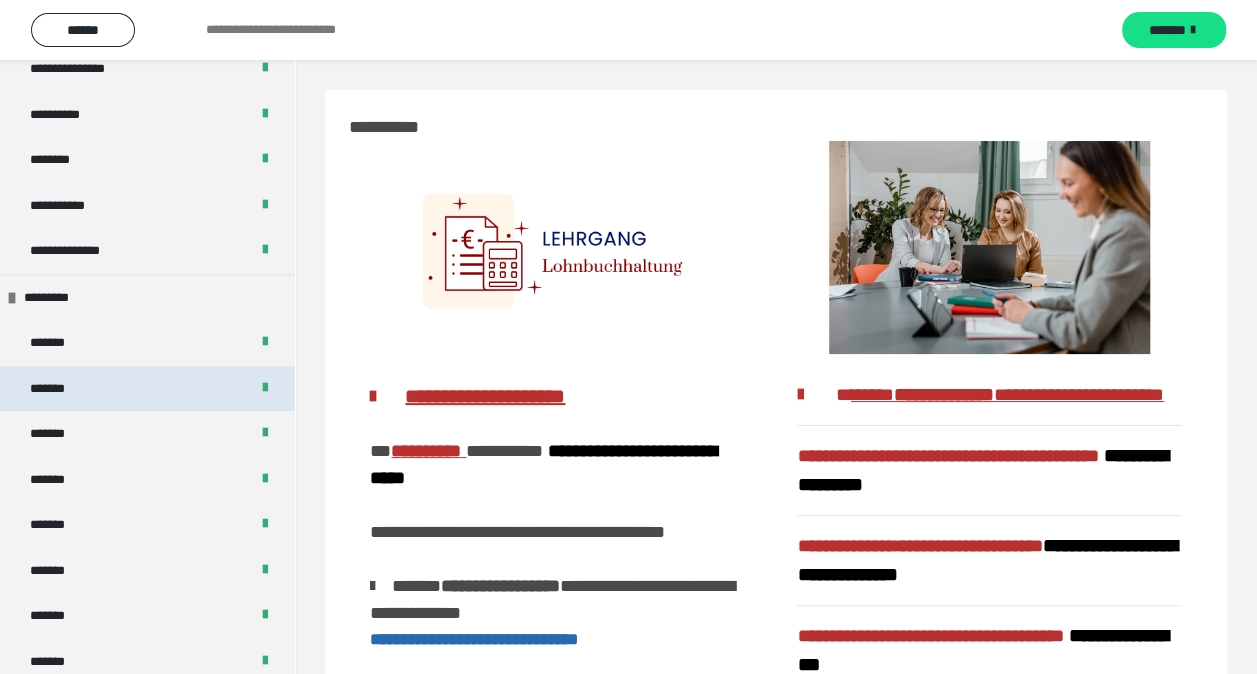click on "*******" at bounding box center (62, 389) 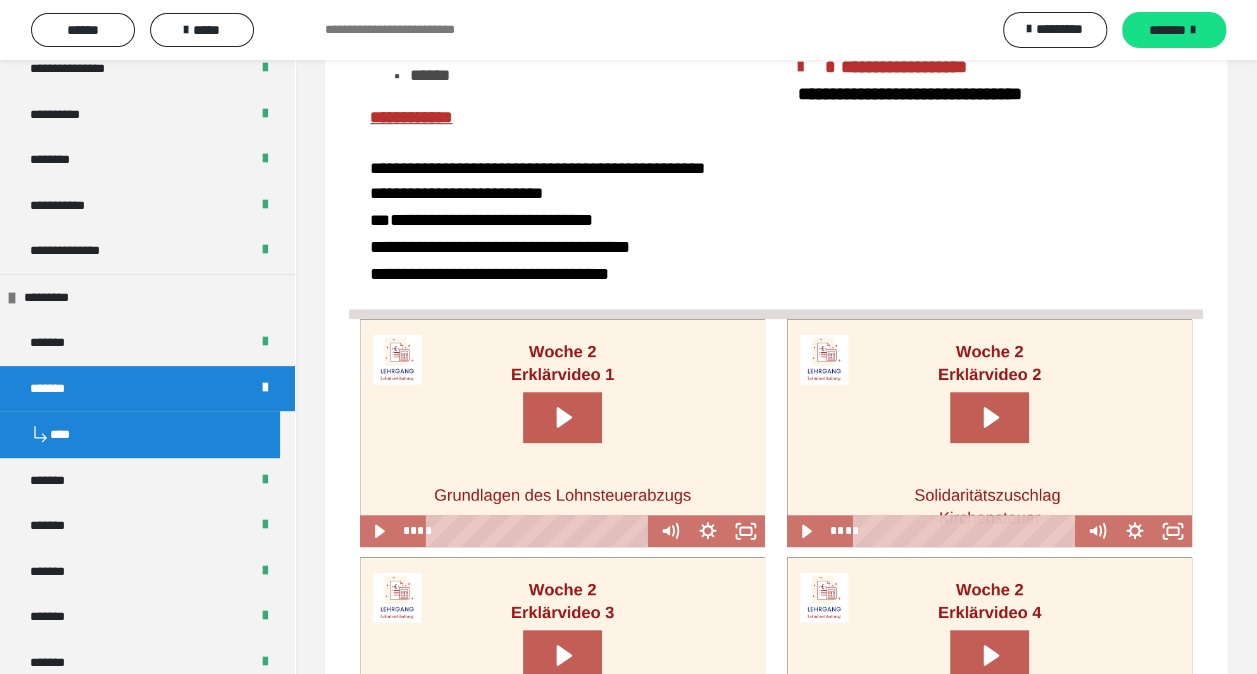 scroll, scrollTop: 700, scrollLeft: 0, axis: vertical 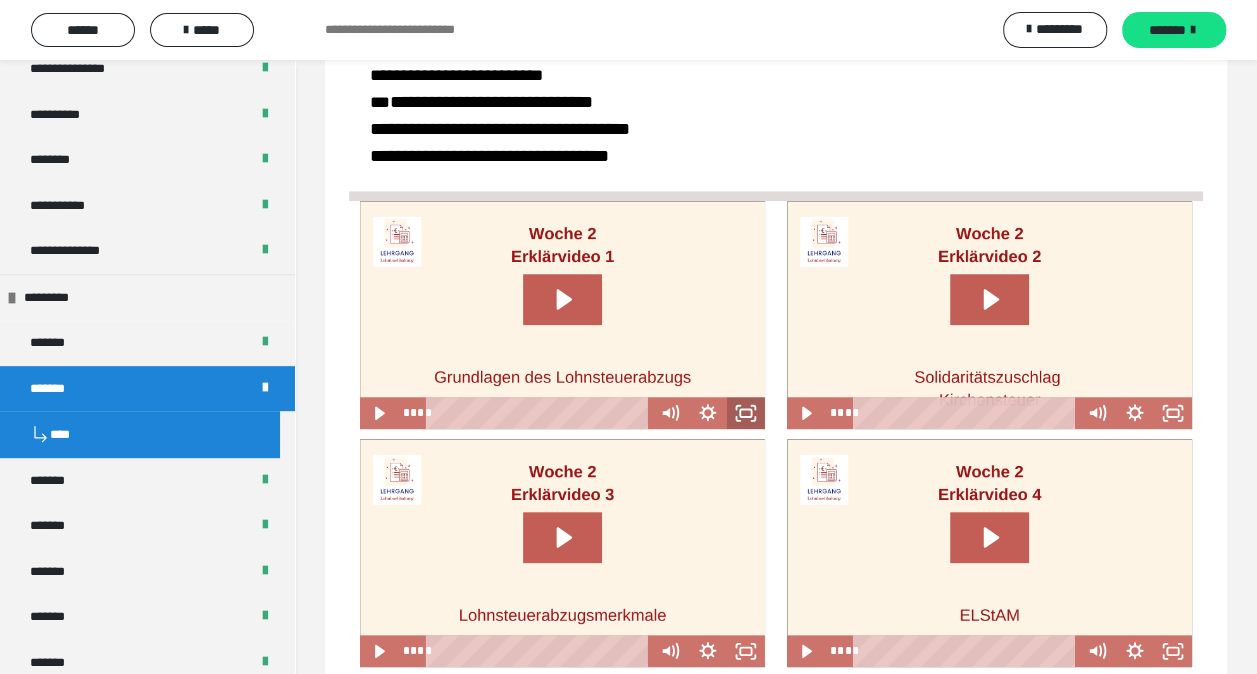 click 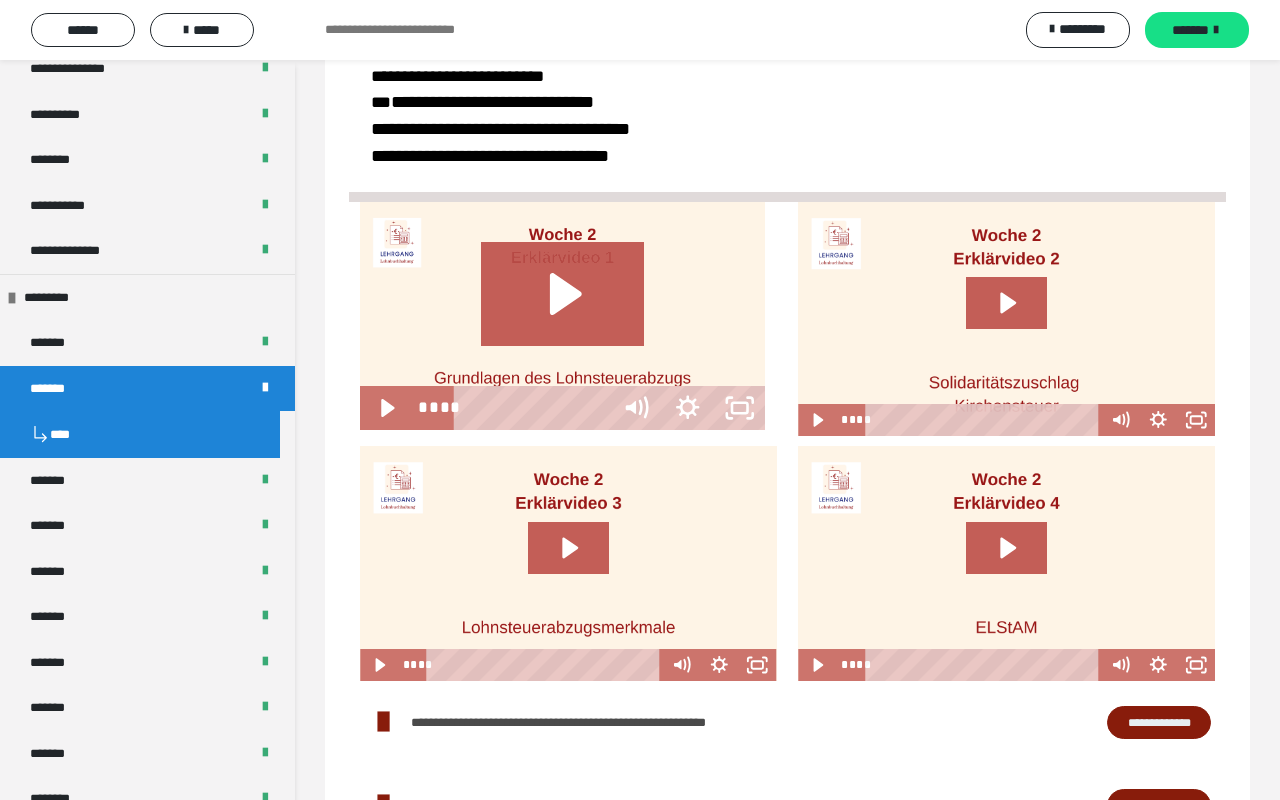 type 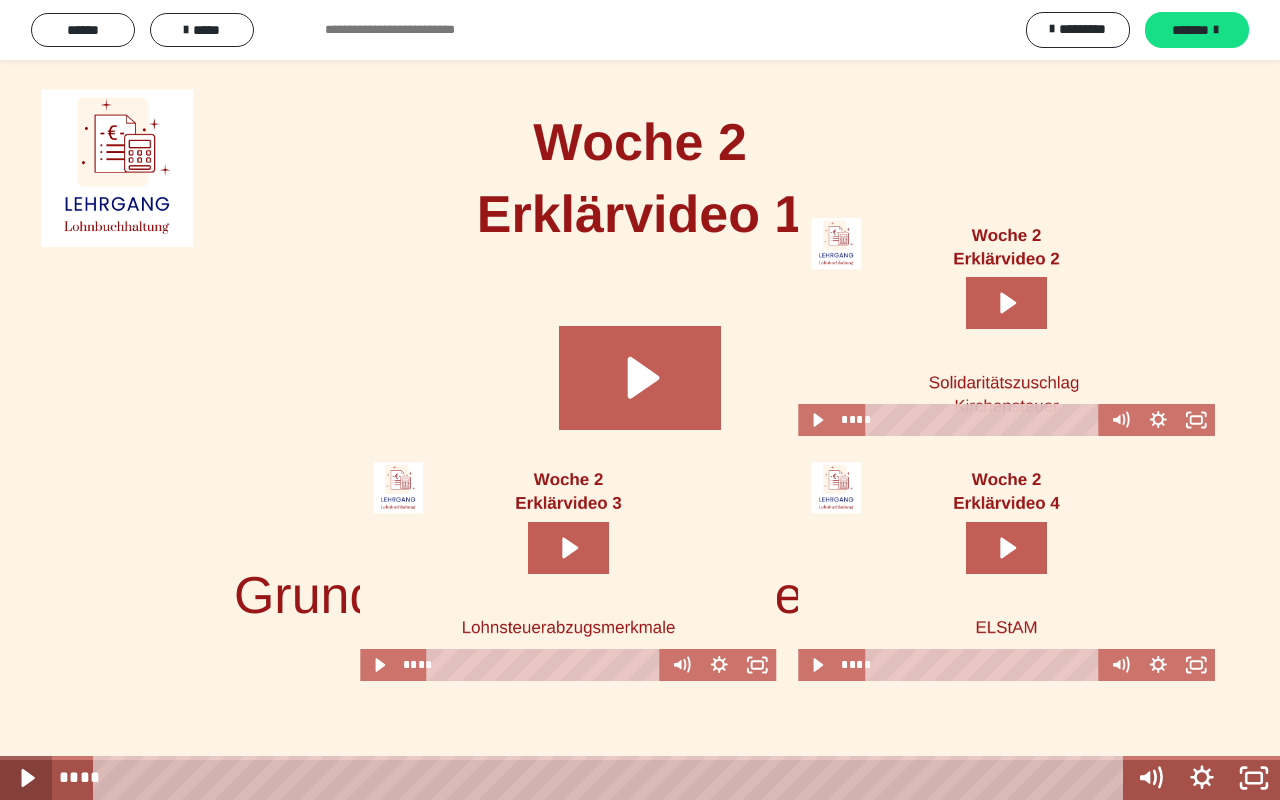 drag, startPoint x: 16, startPoint y: 771, endPoint x: 26, endPoint y: 765, distance: 11.661903 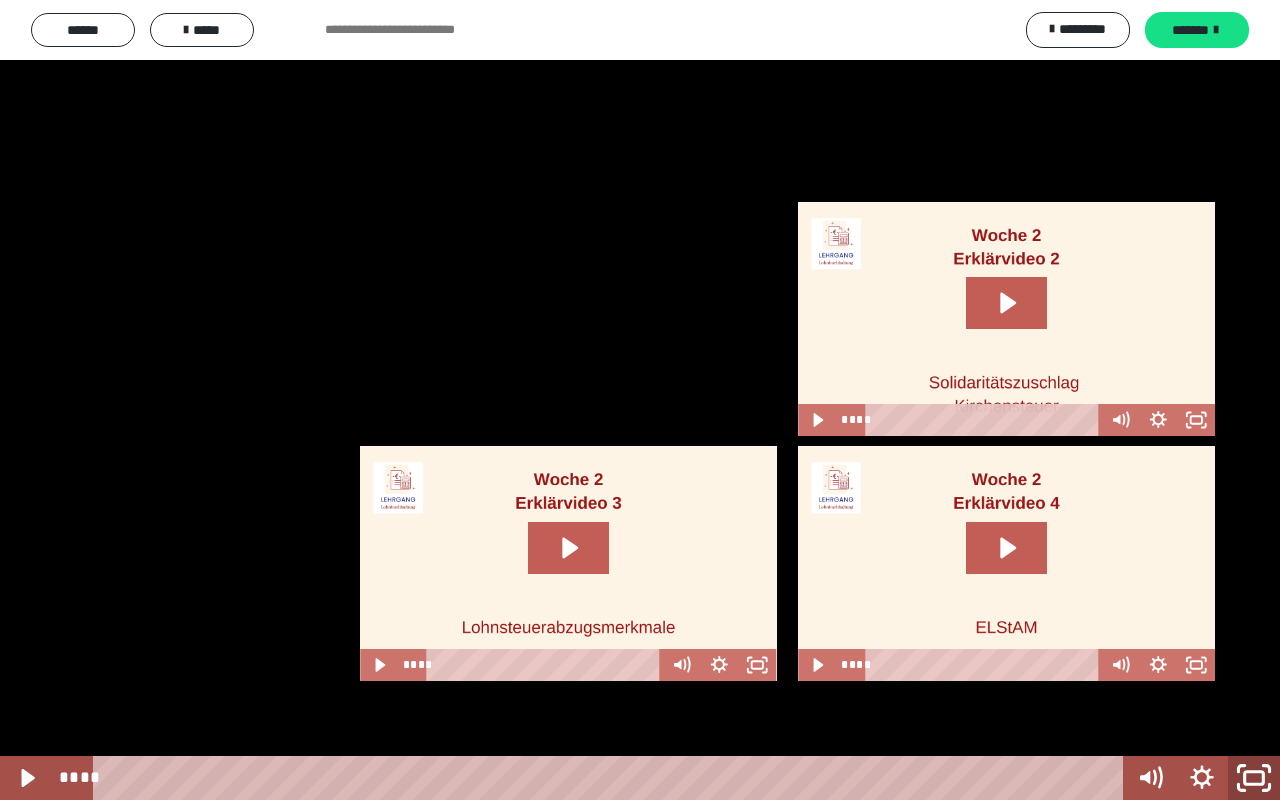 click 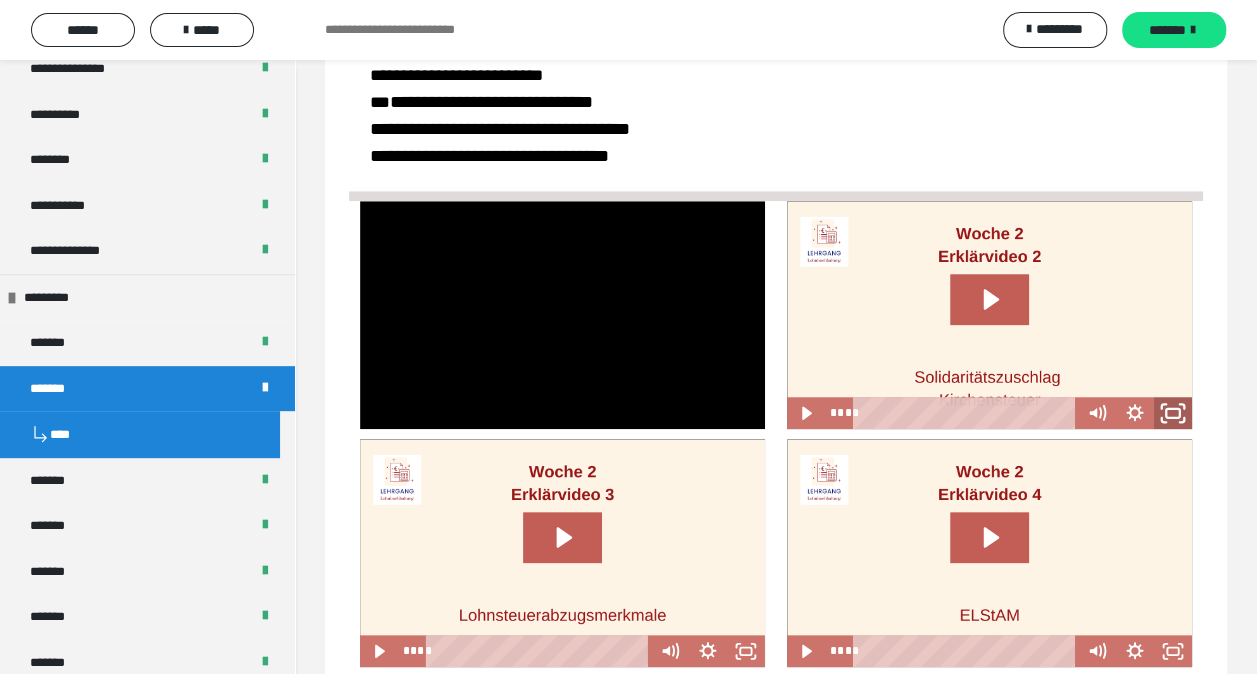 click 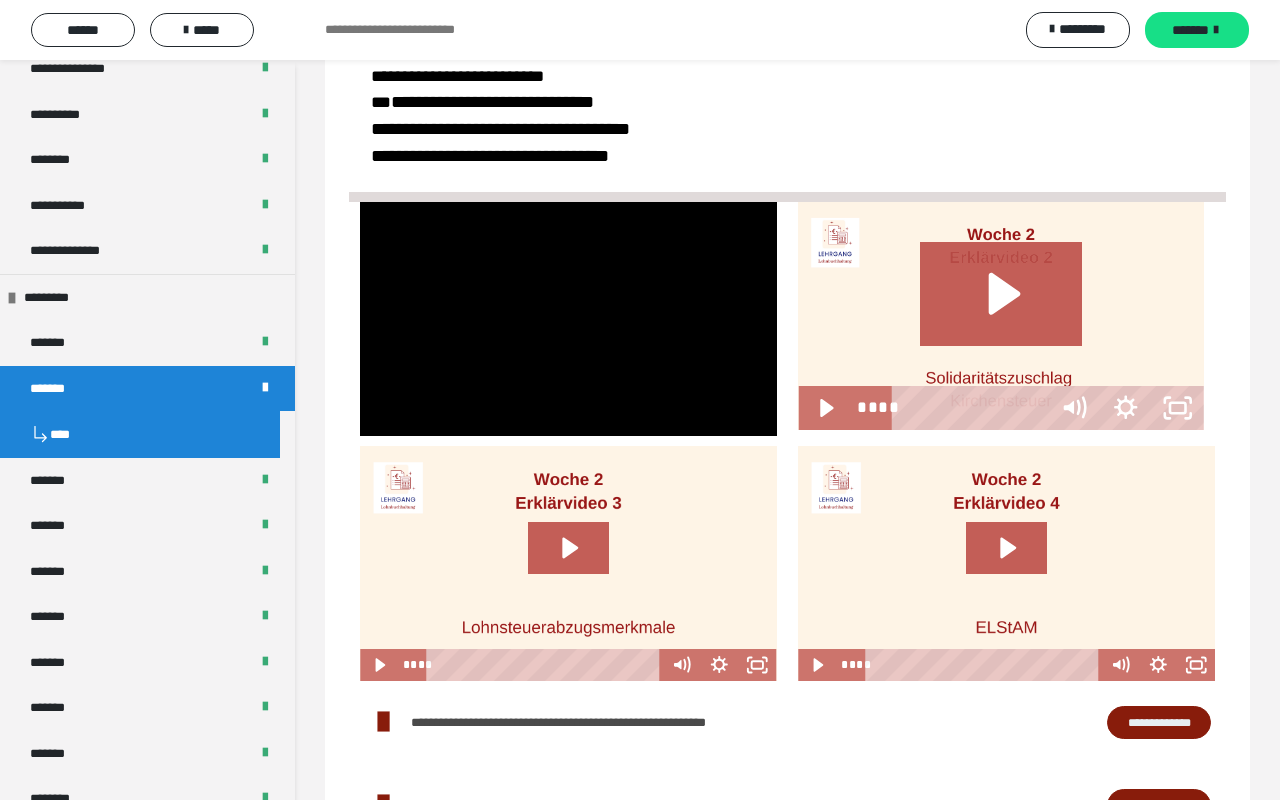 type 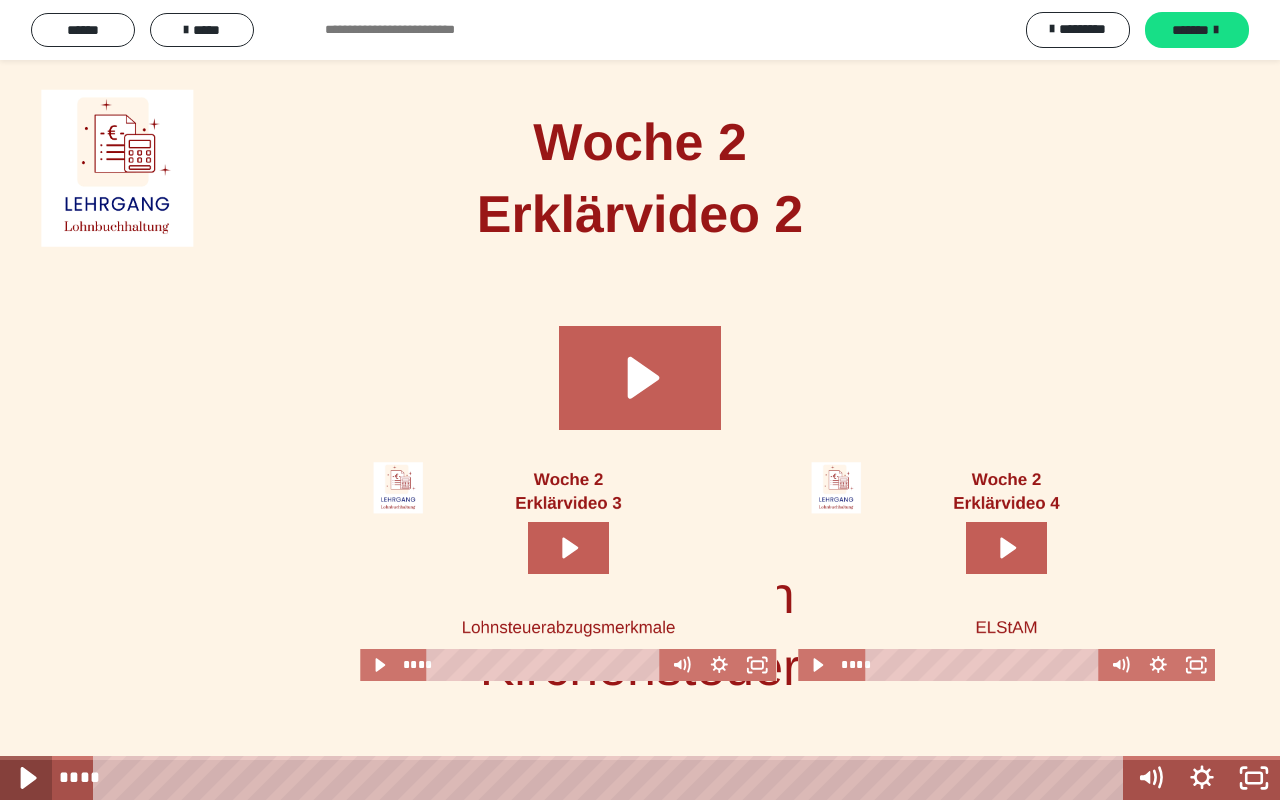 click 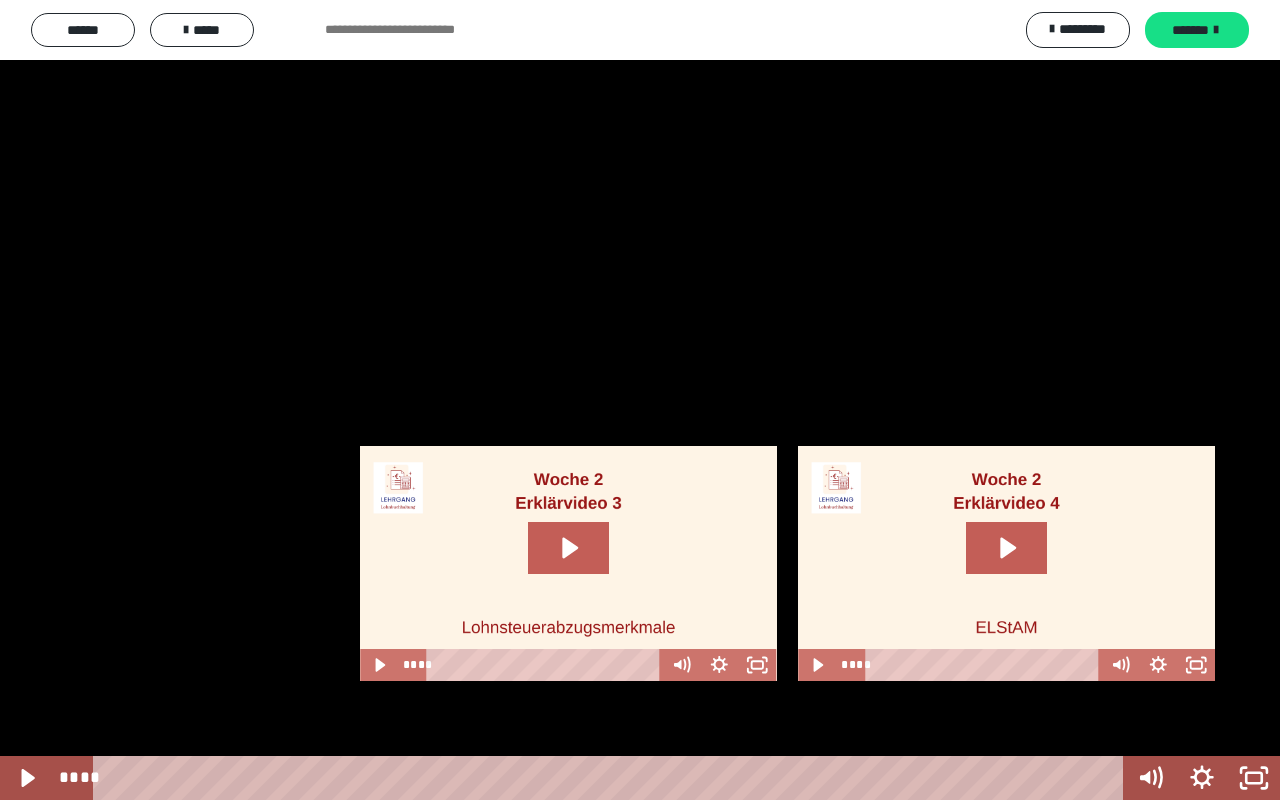 click at bounding box center [640, 400] 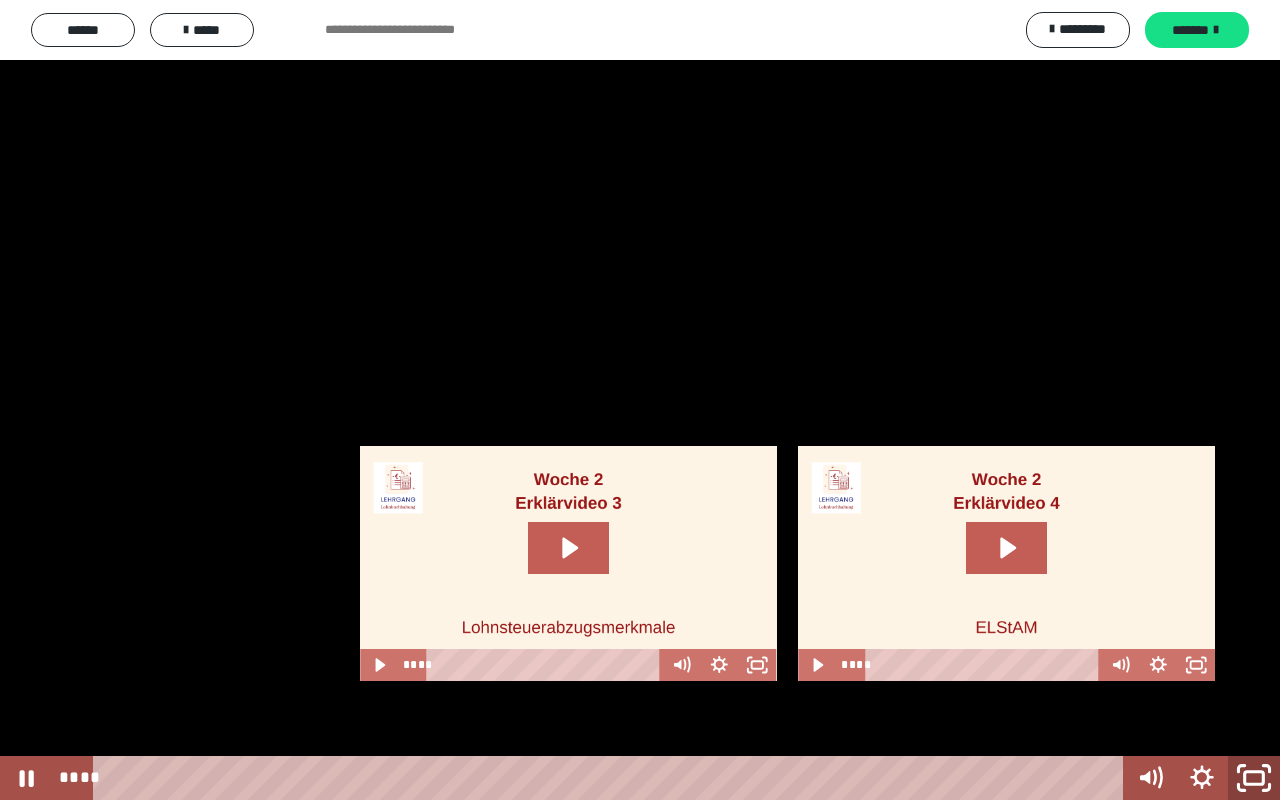 click 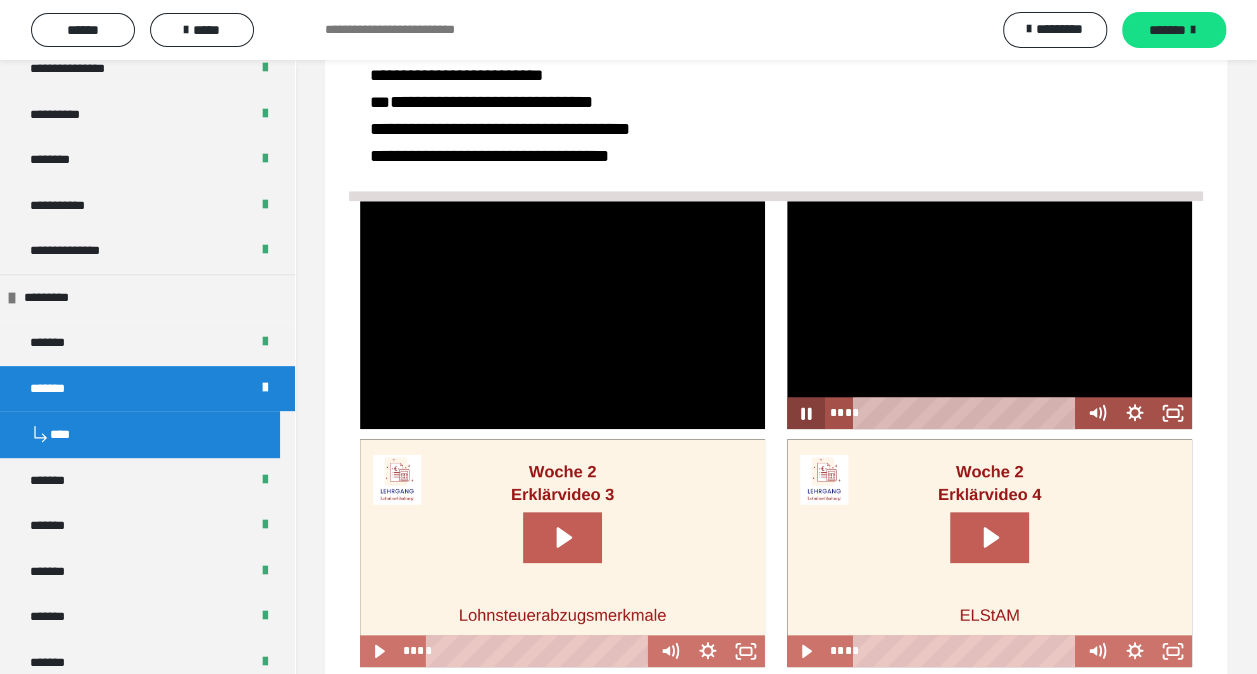 click 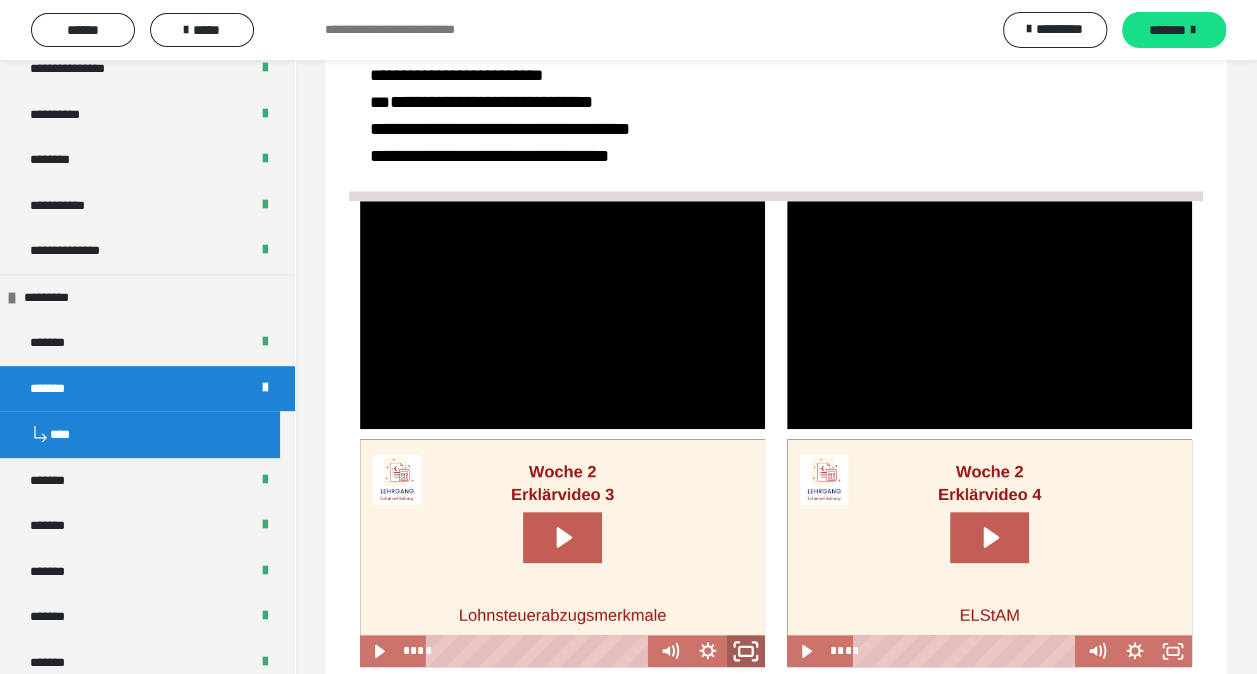 click 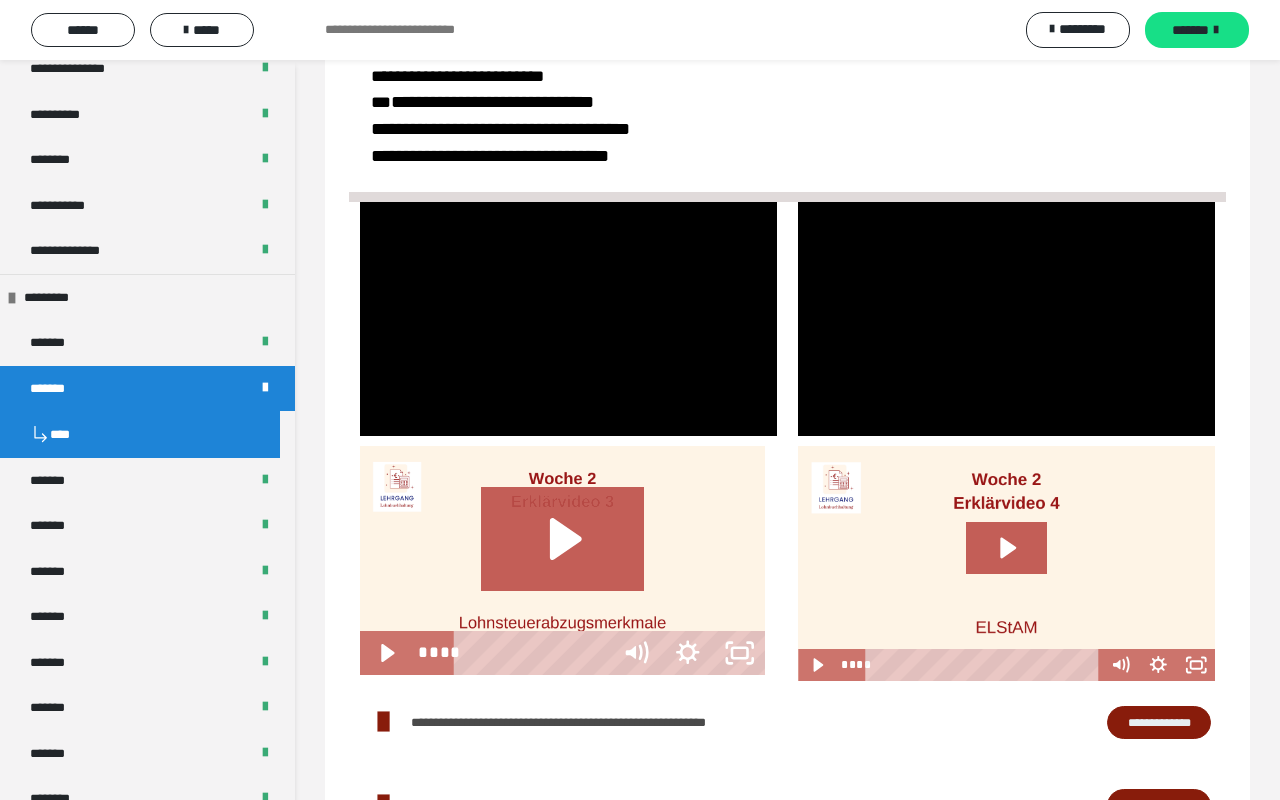 type 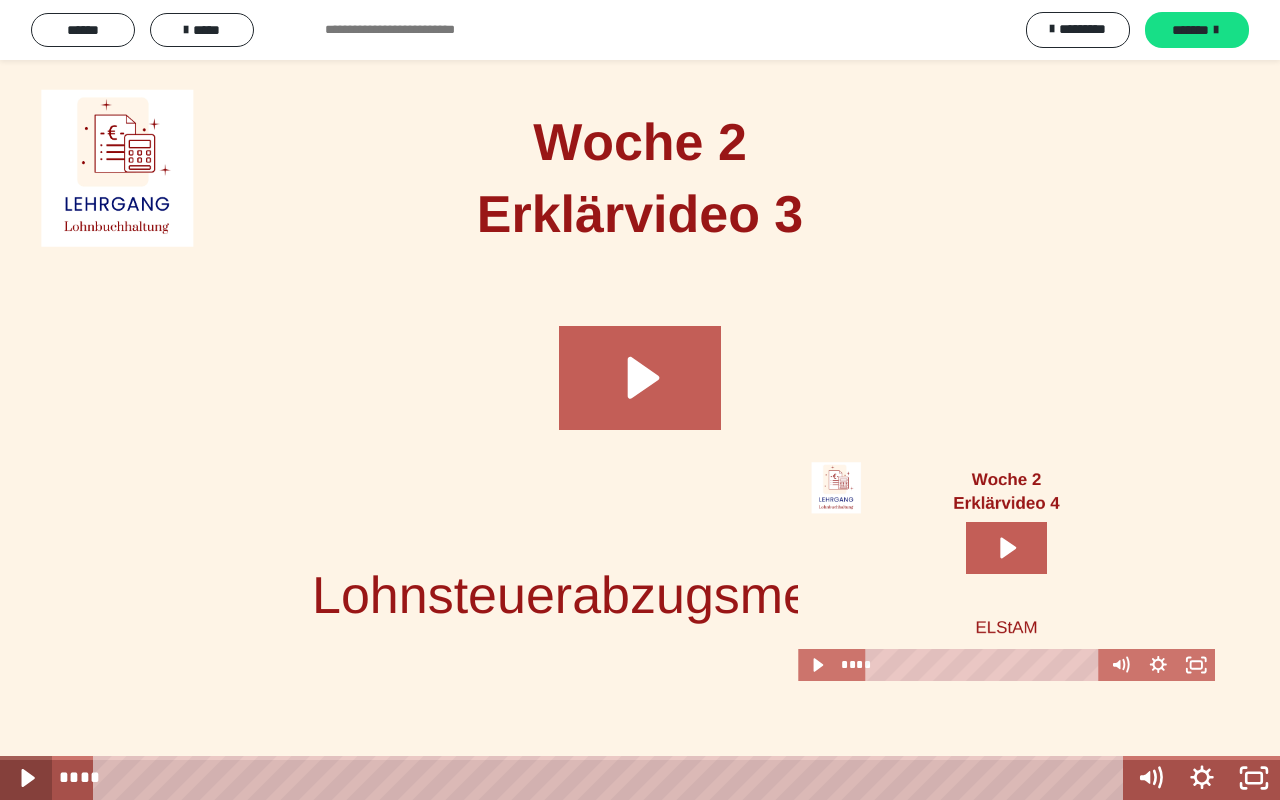 click 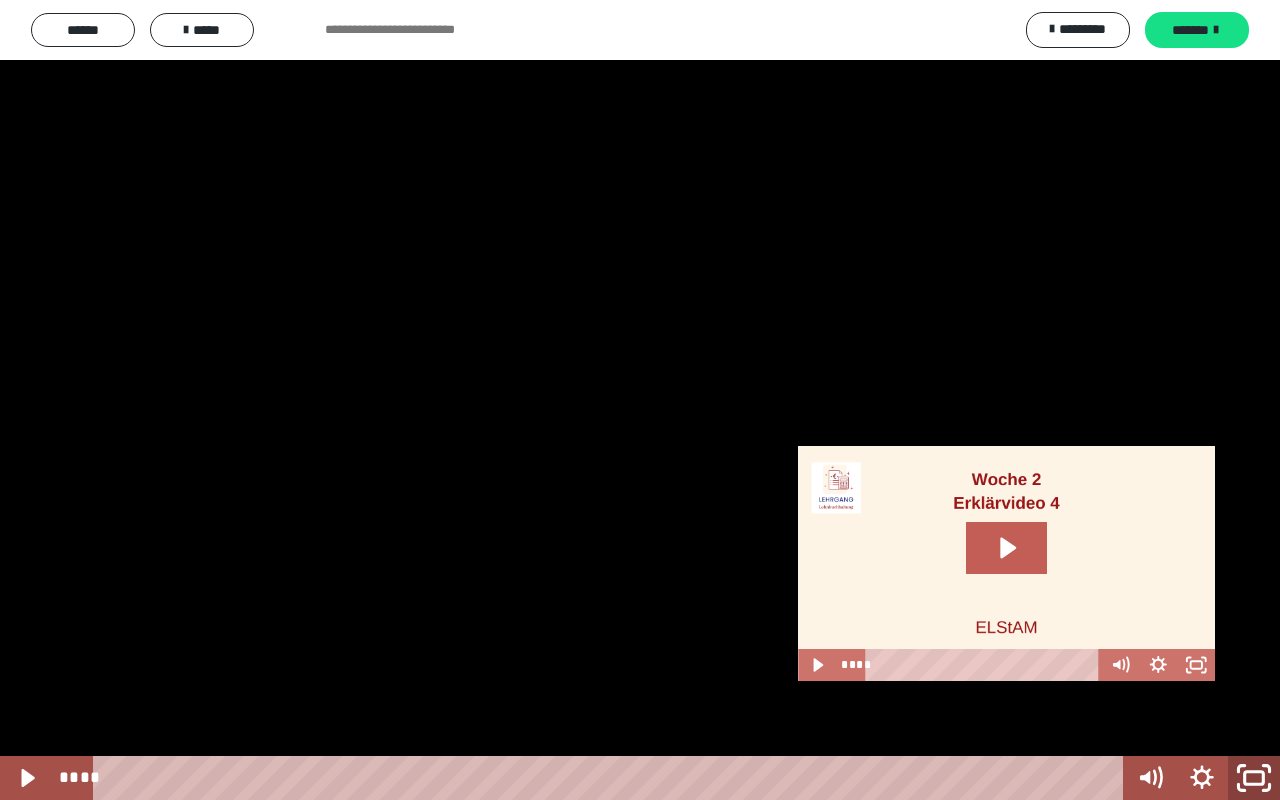 click 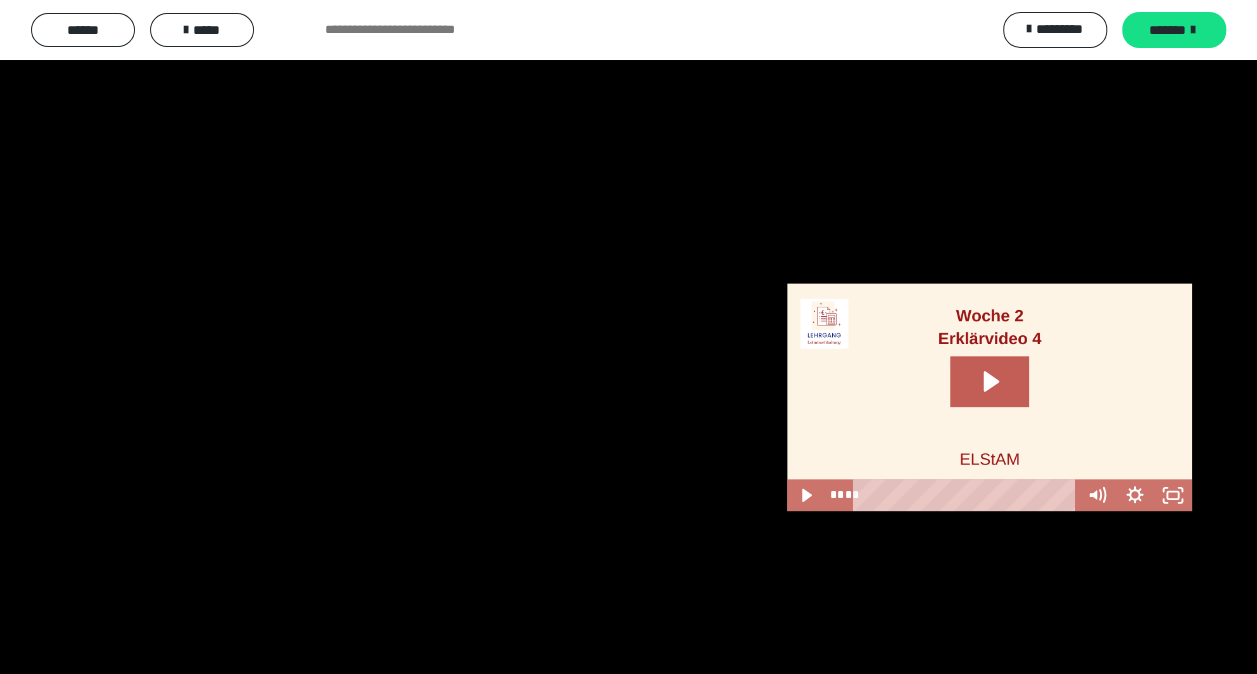 scroll, scrollTop: 900, scrollLeft: 0, axis: vertical 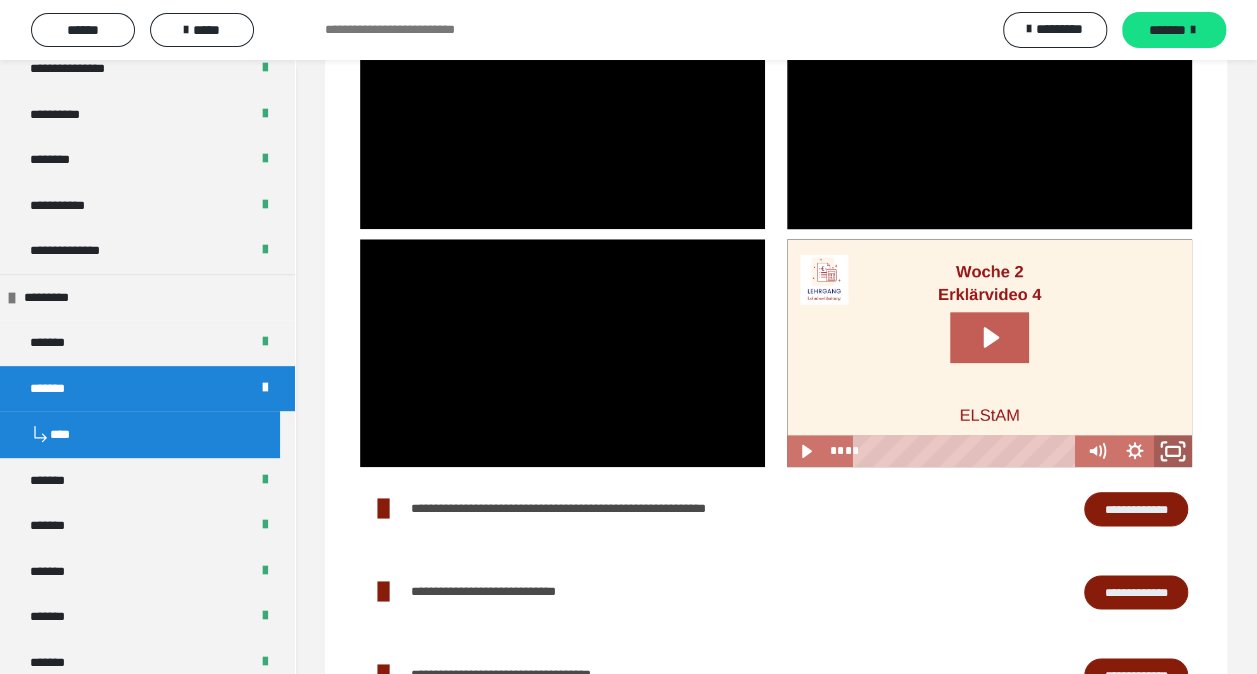 click 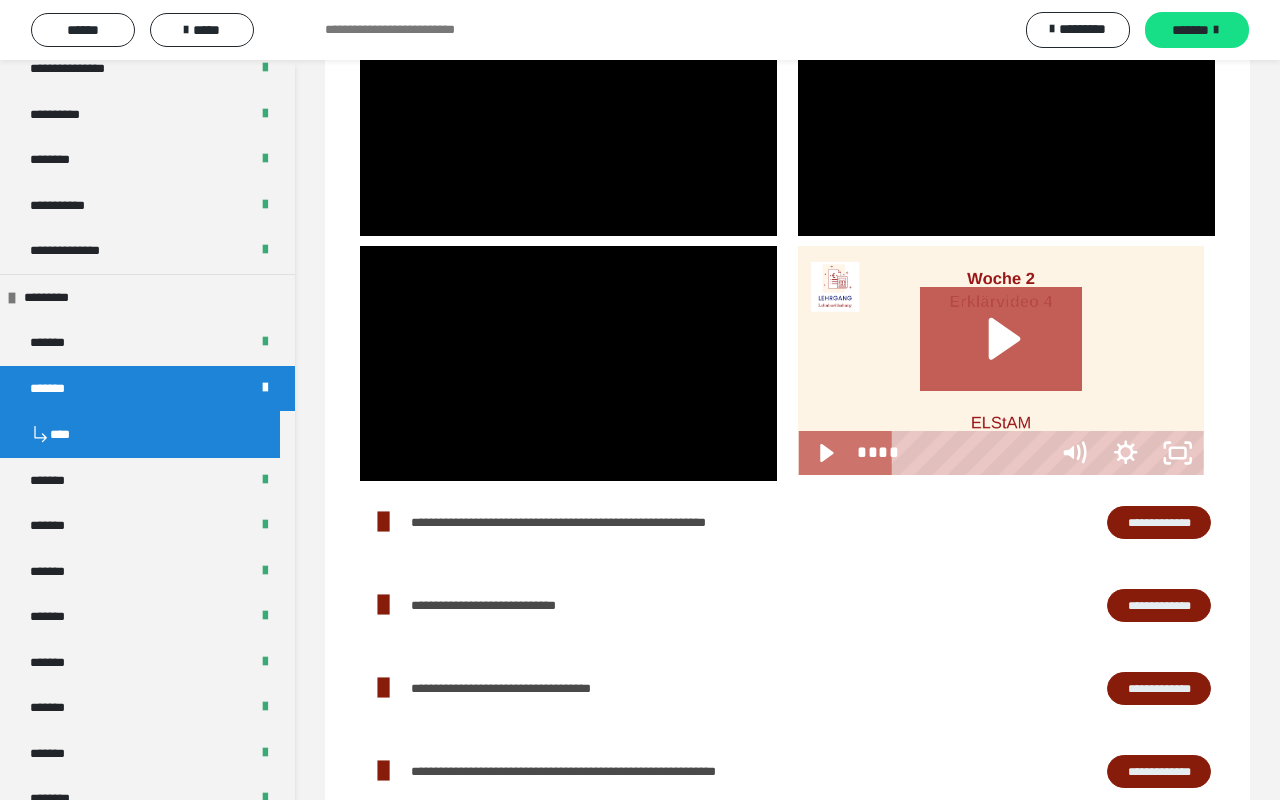 type 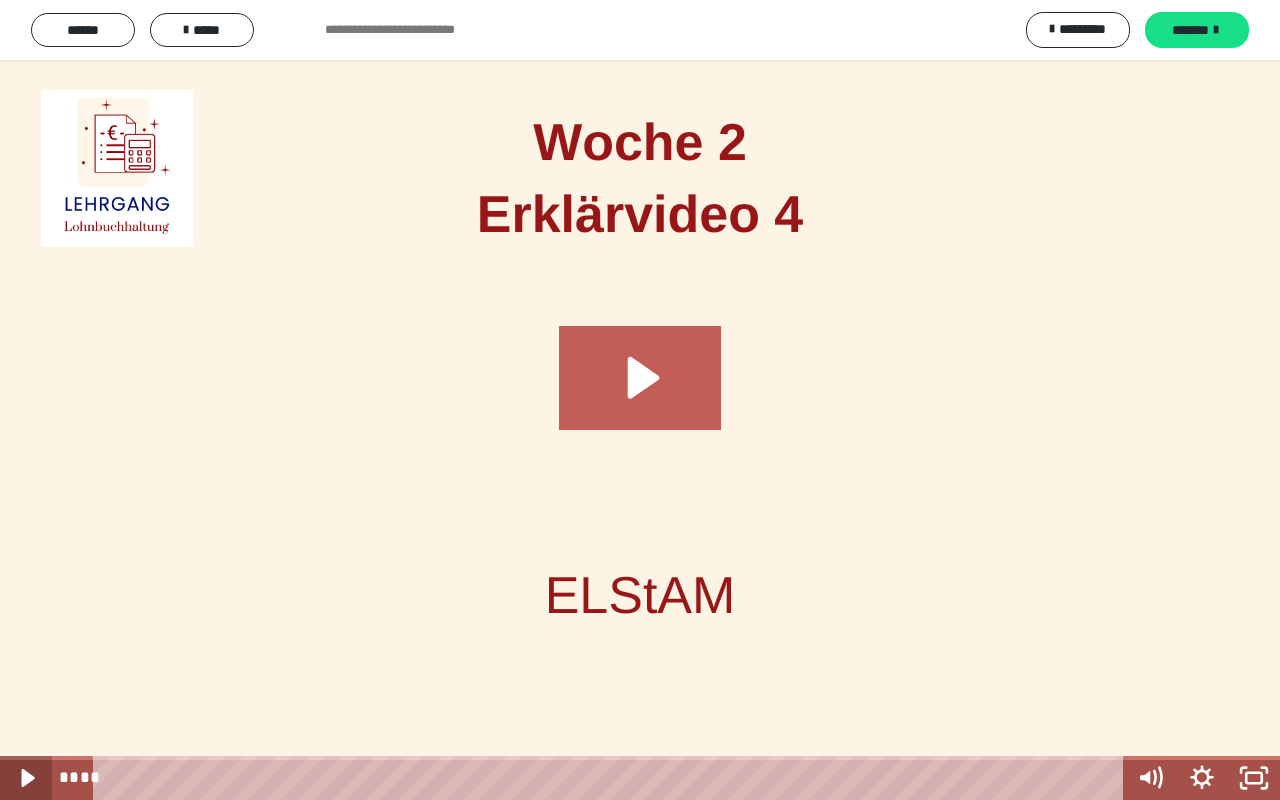 click 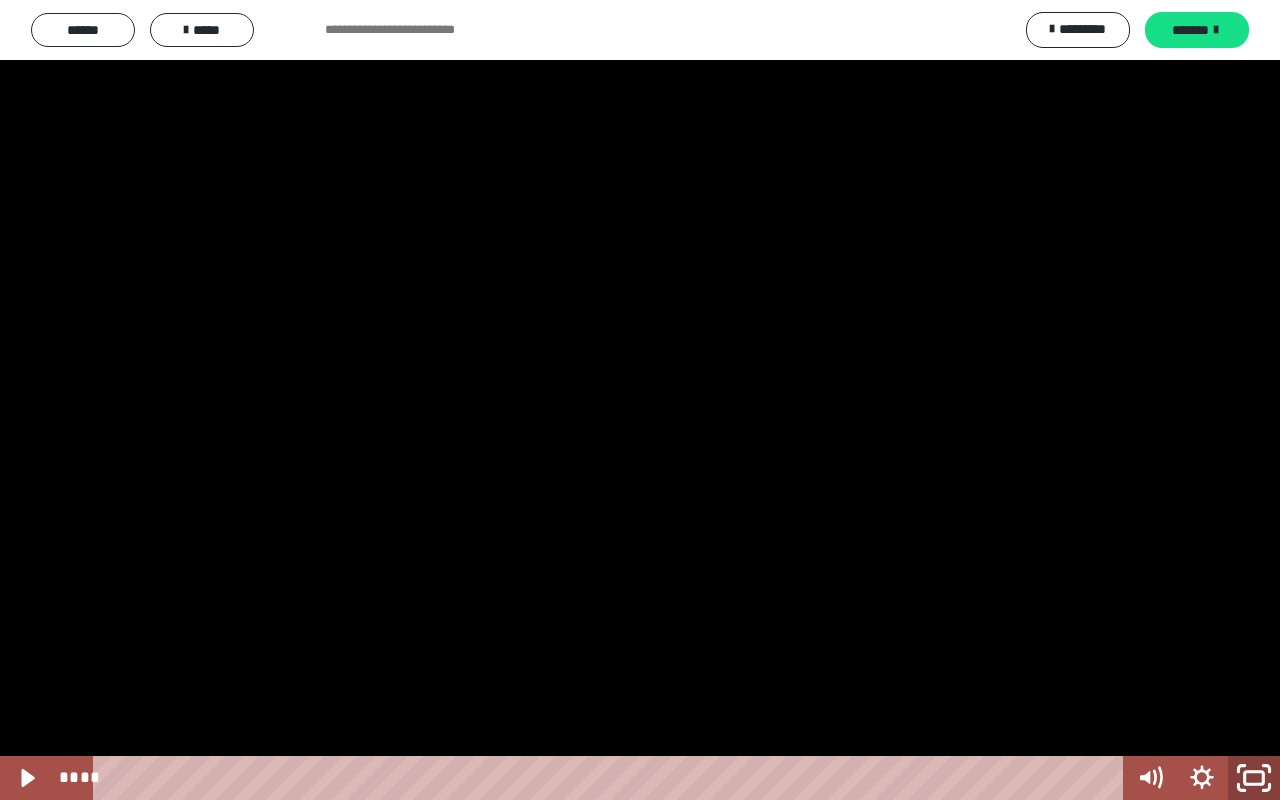 click 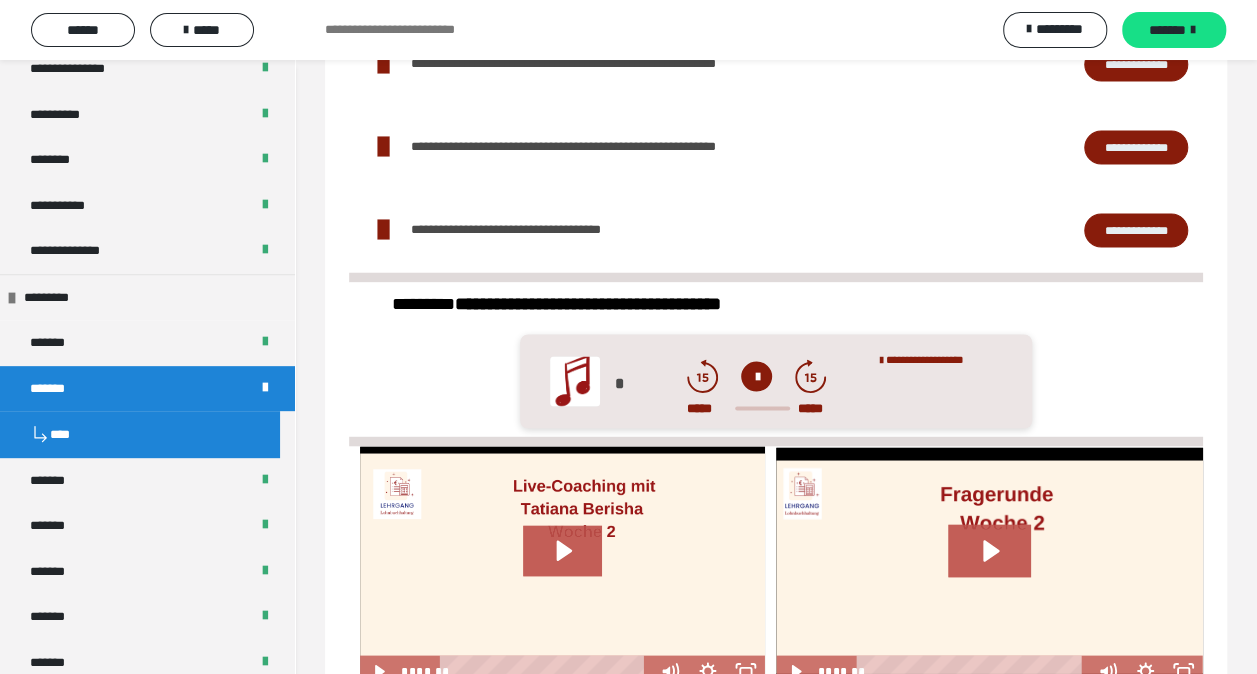 scroll, scrollTop: 1800, scrollLeft: 0, axis: vertical 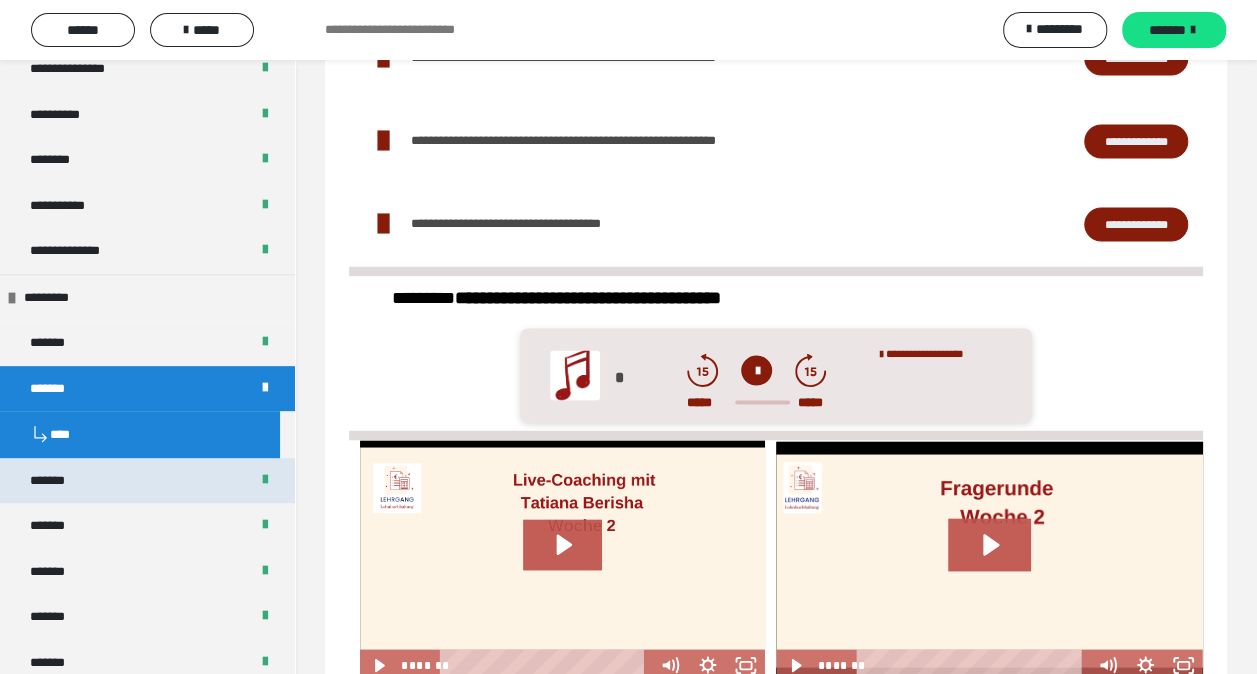 click on "*******" at bounding box center [62, 481] 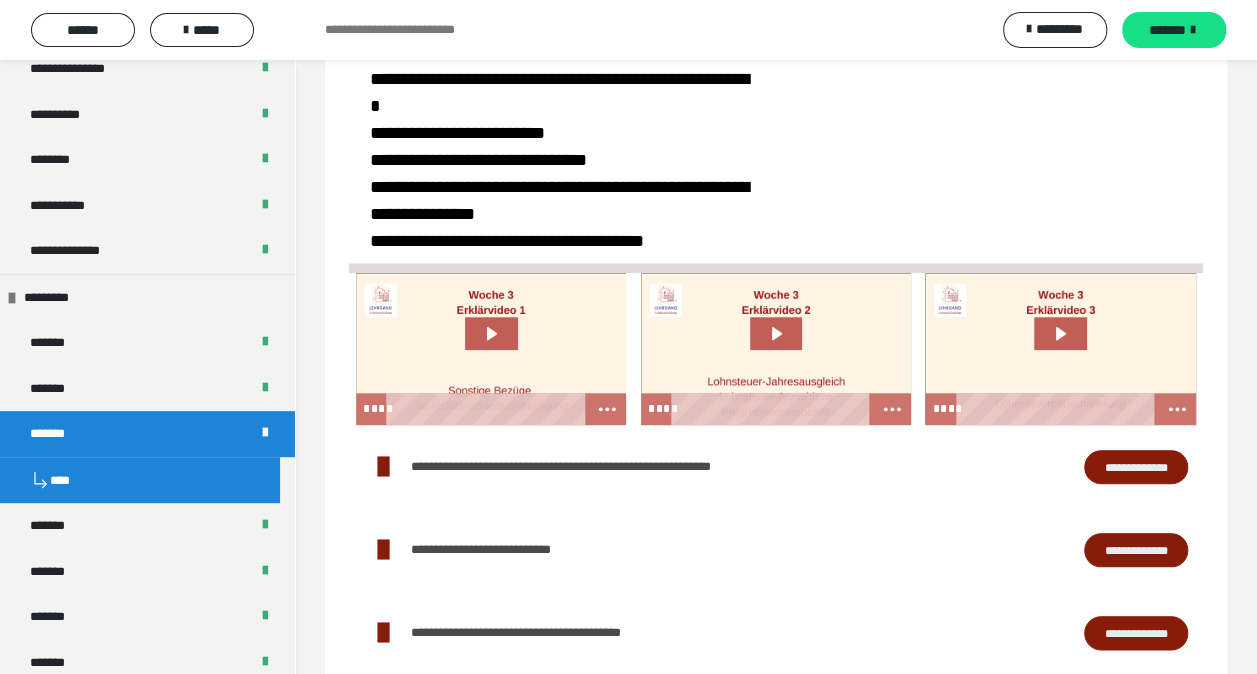 scroll, scrollTop: 900, scrollLeft: 0, axis: vertical 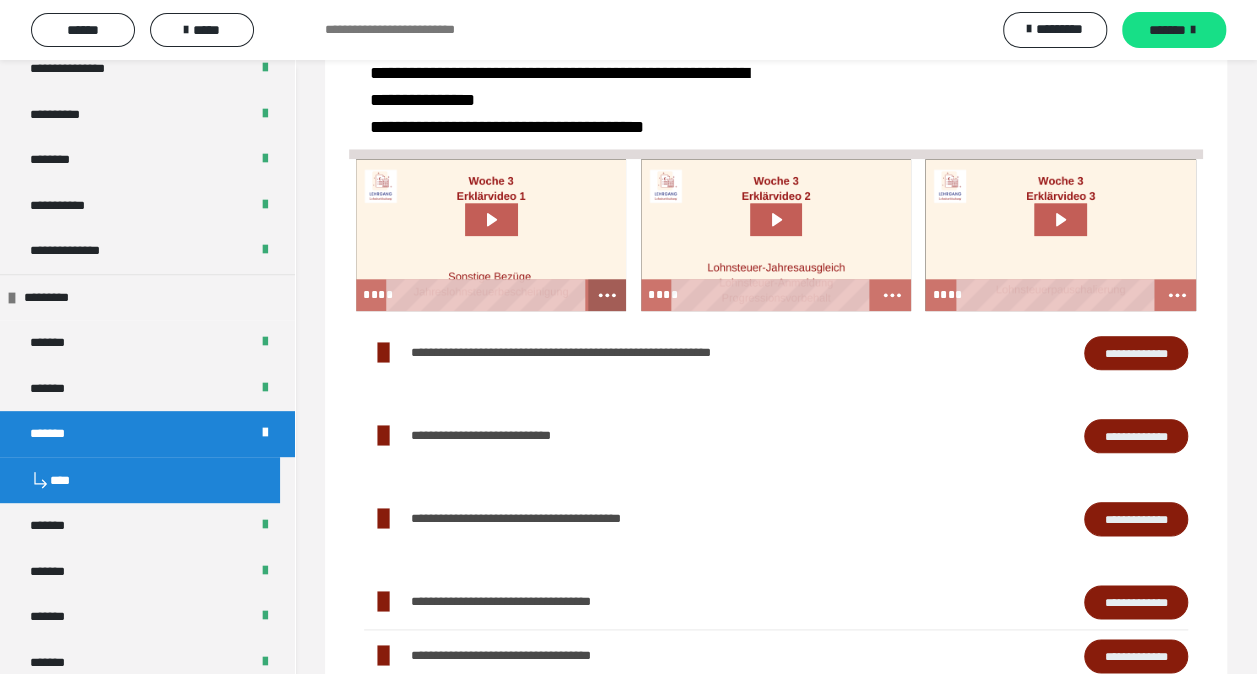 click 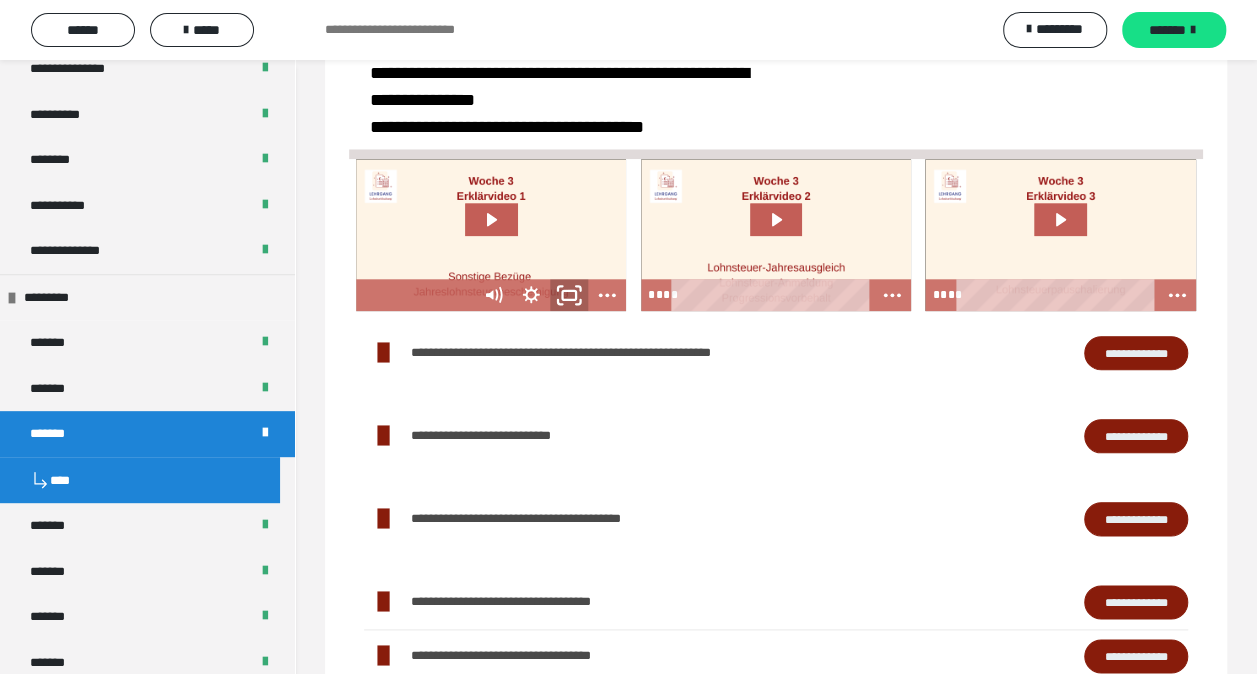 click 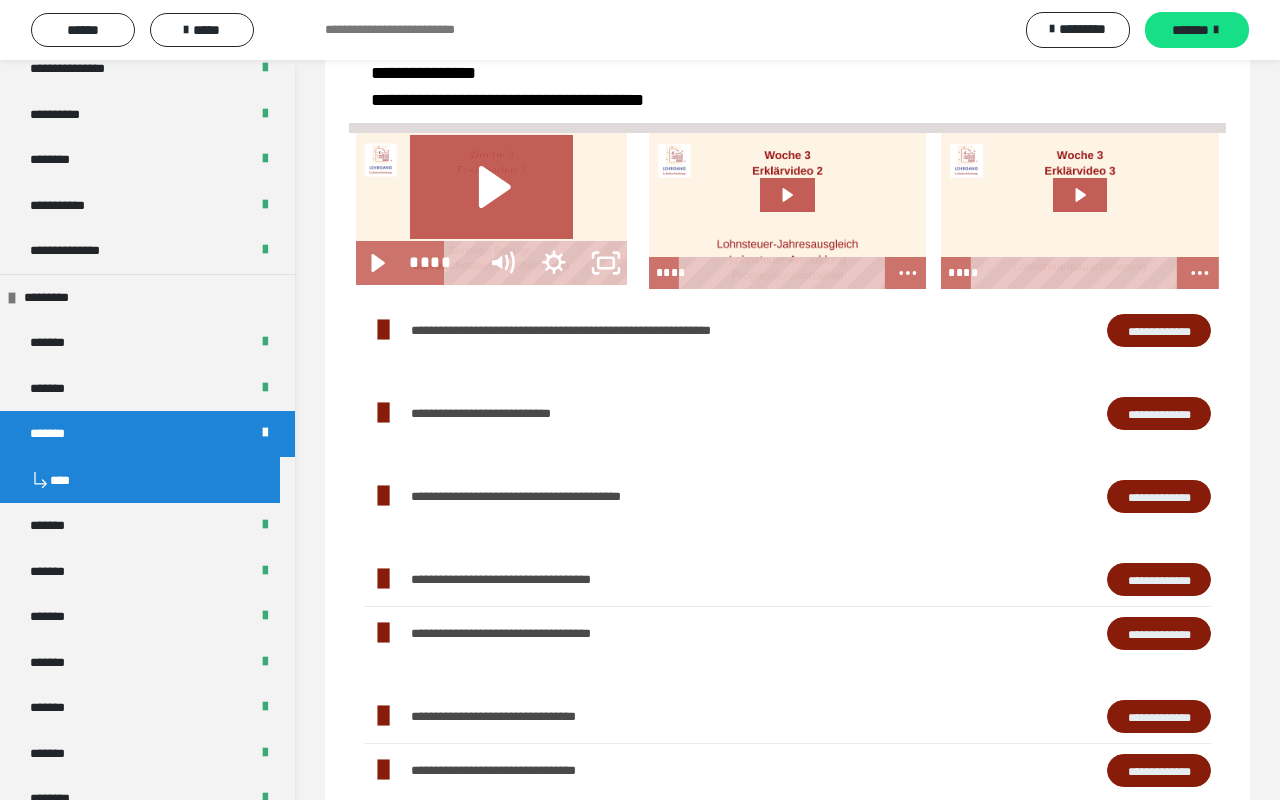 type 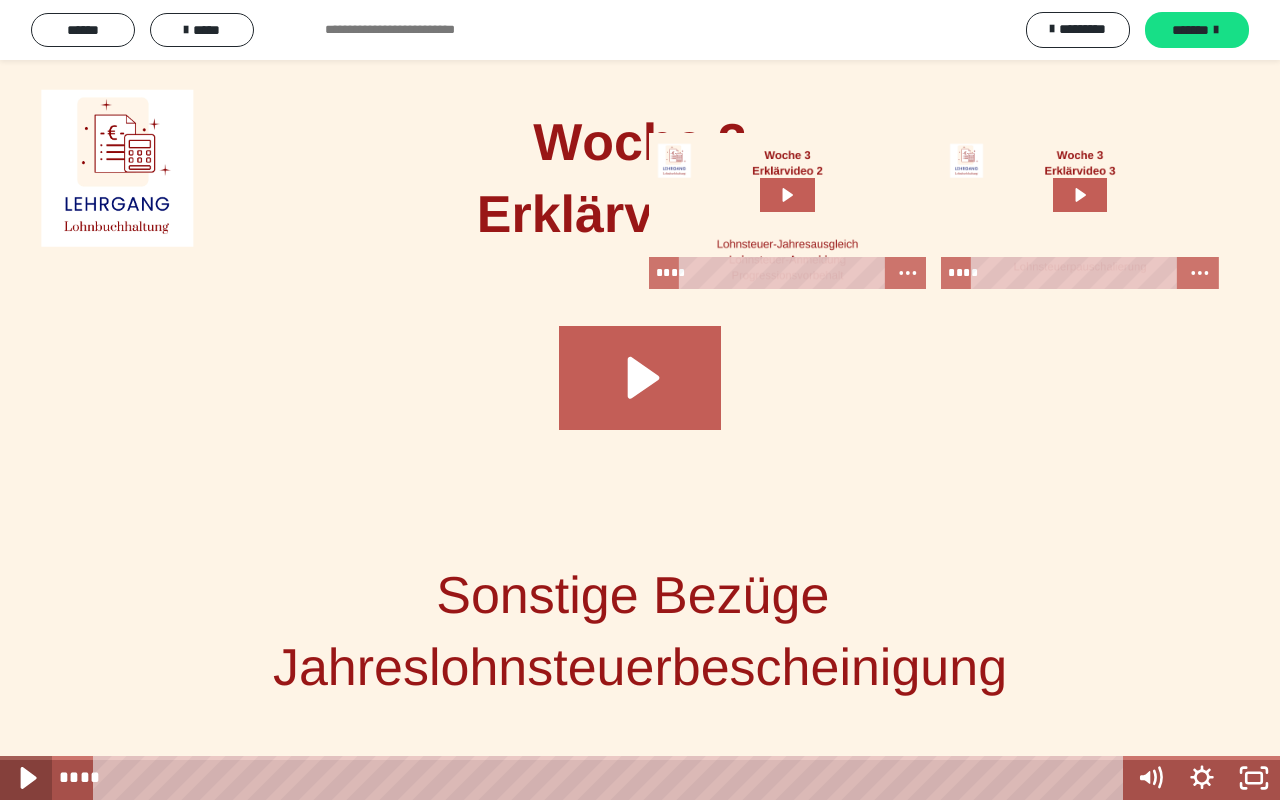 click 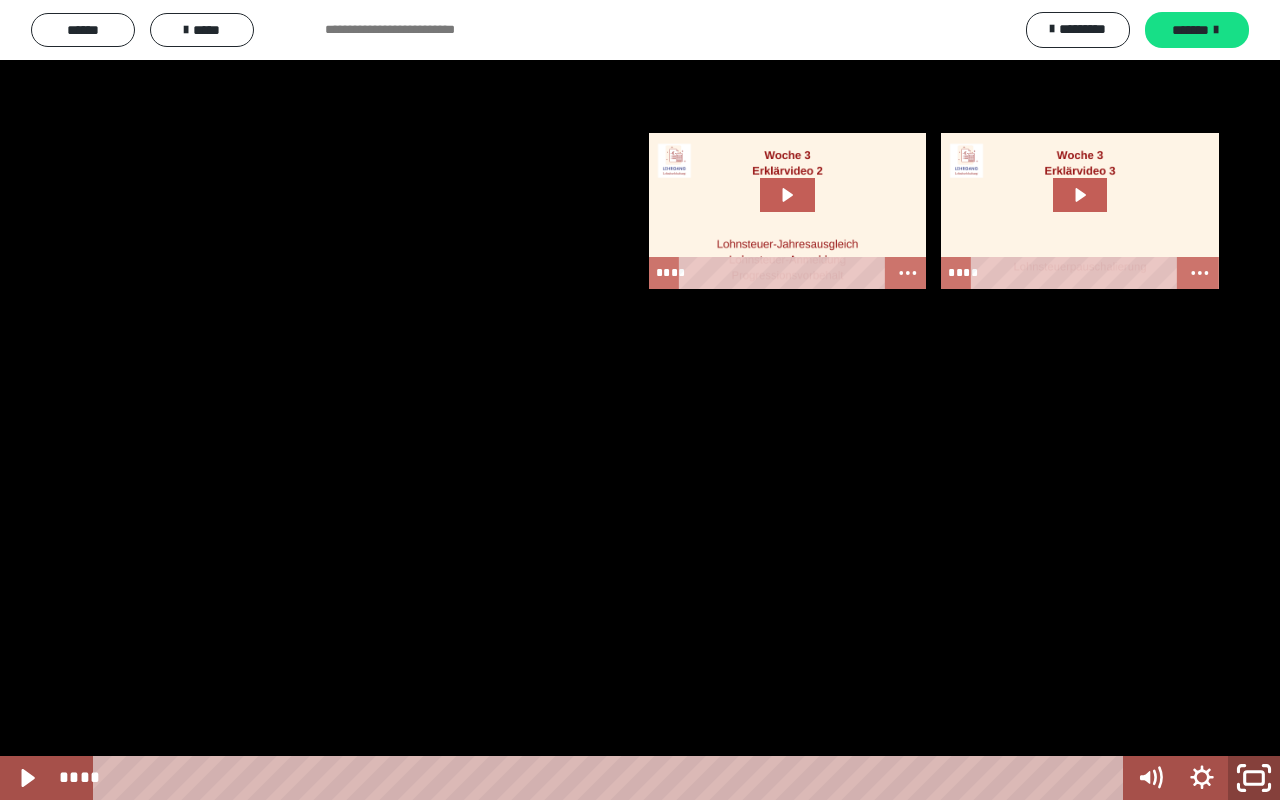 click 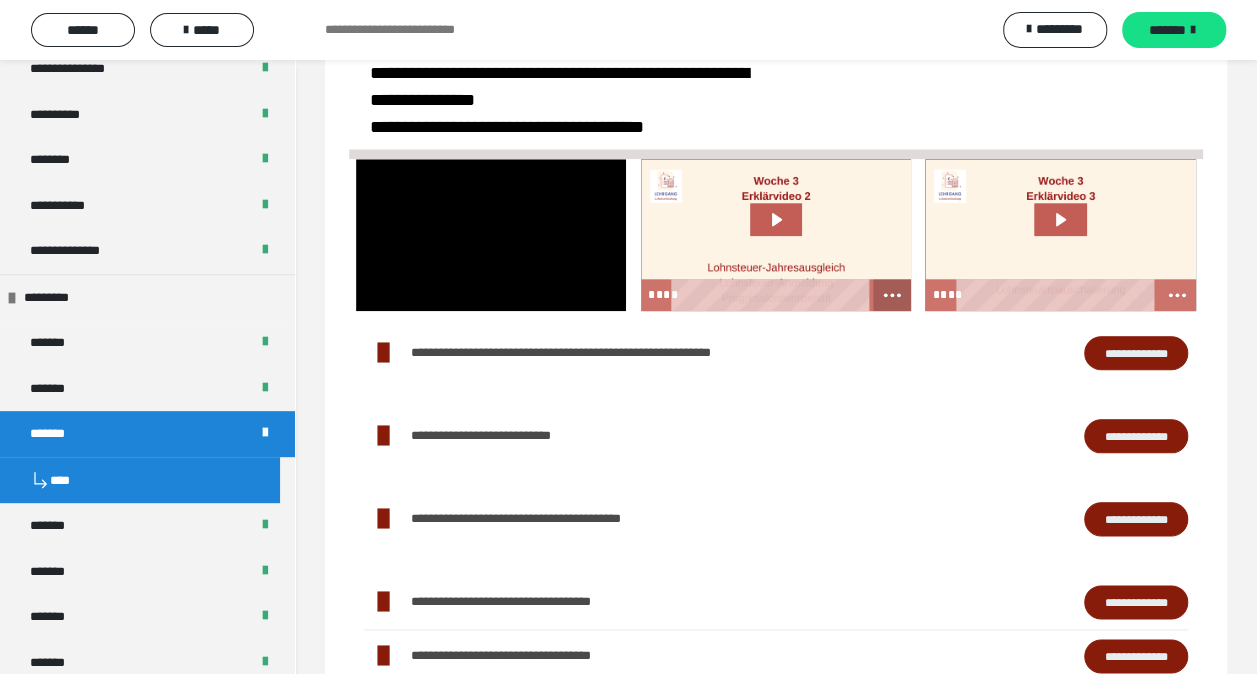 click 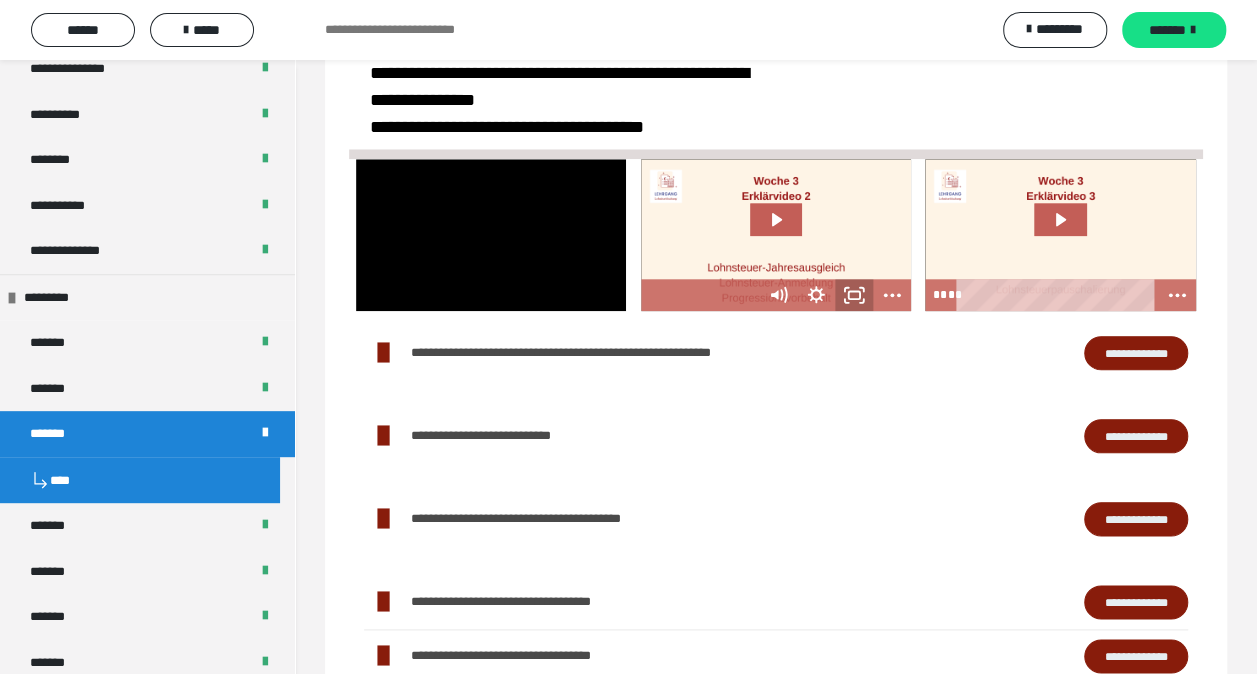 click 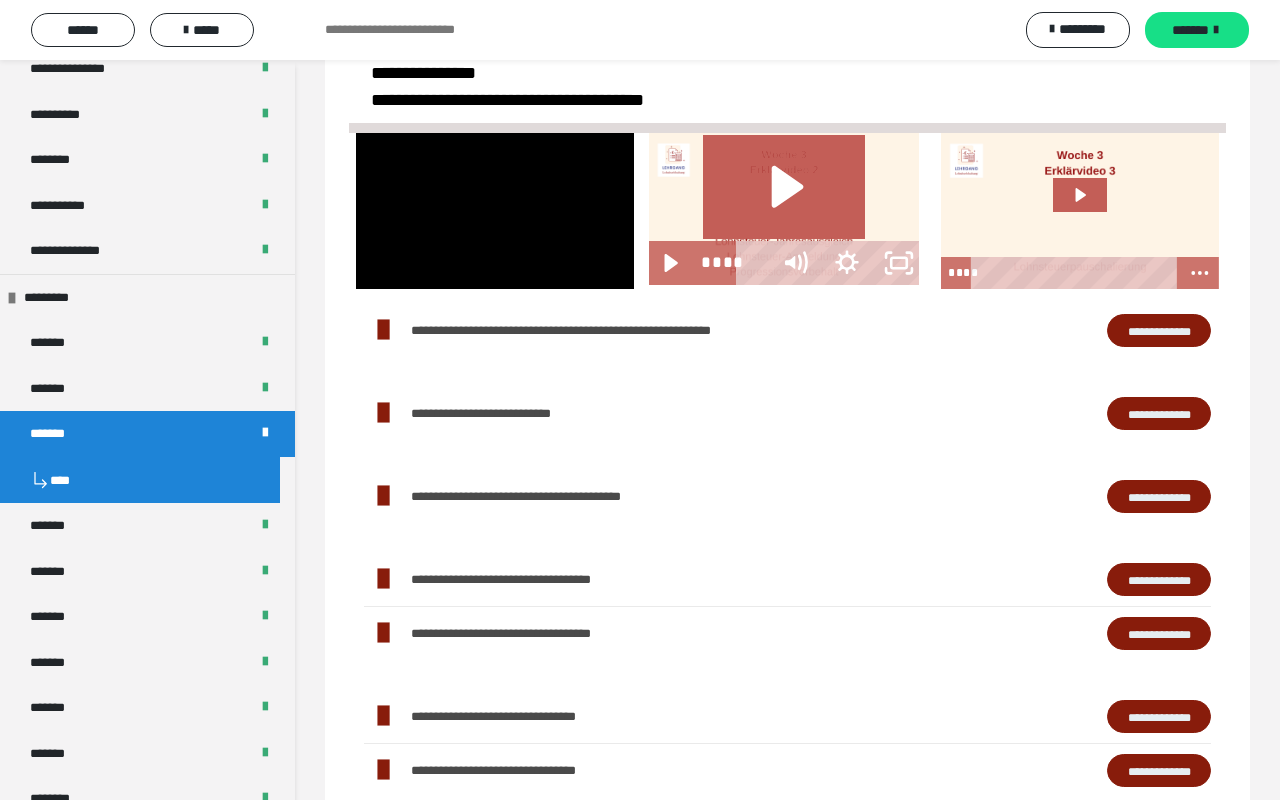 type 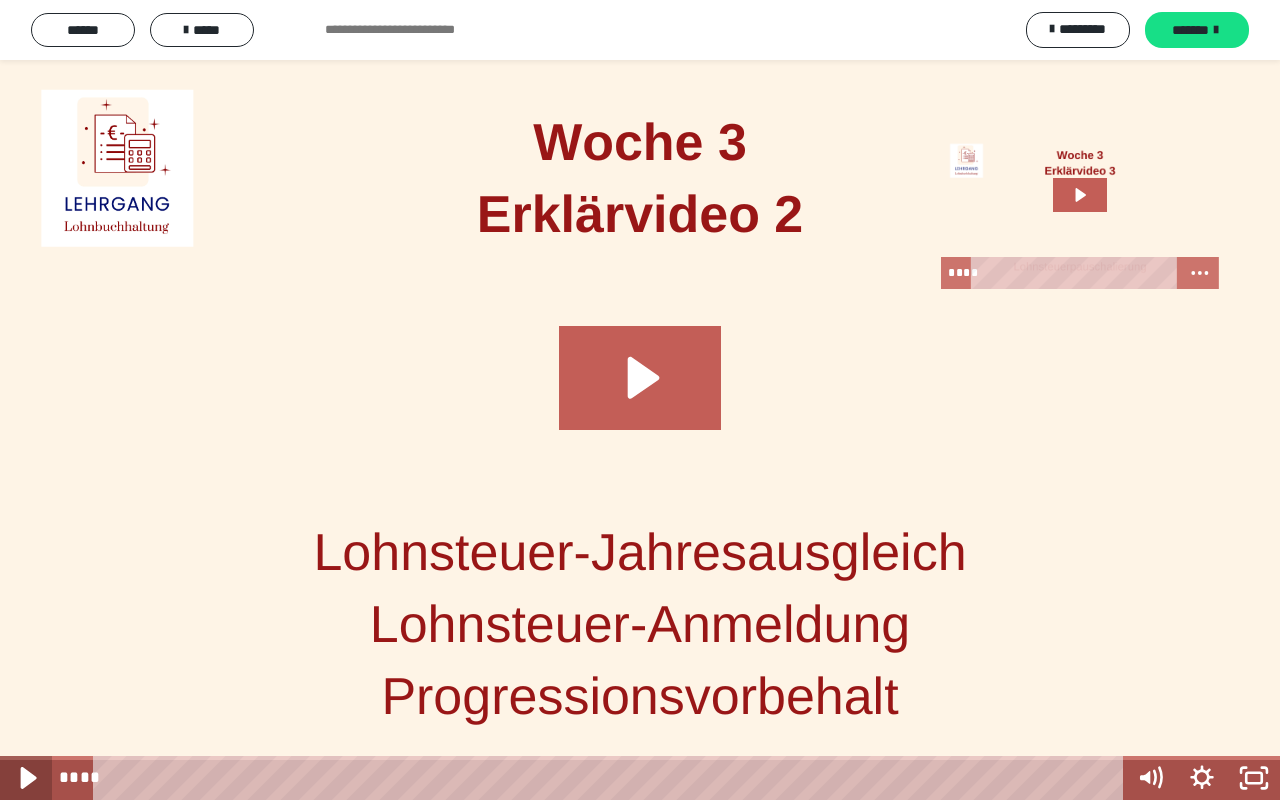 click 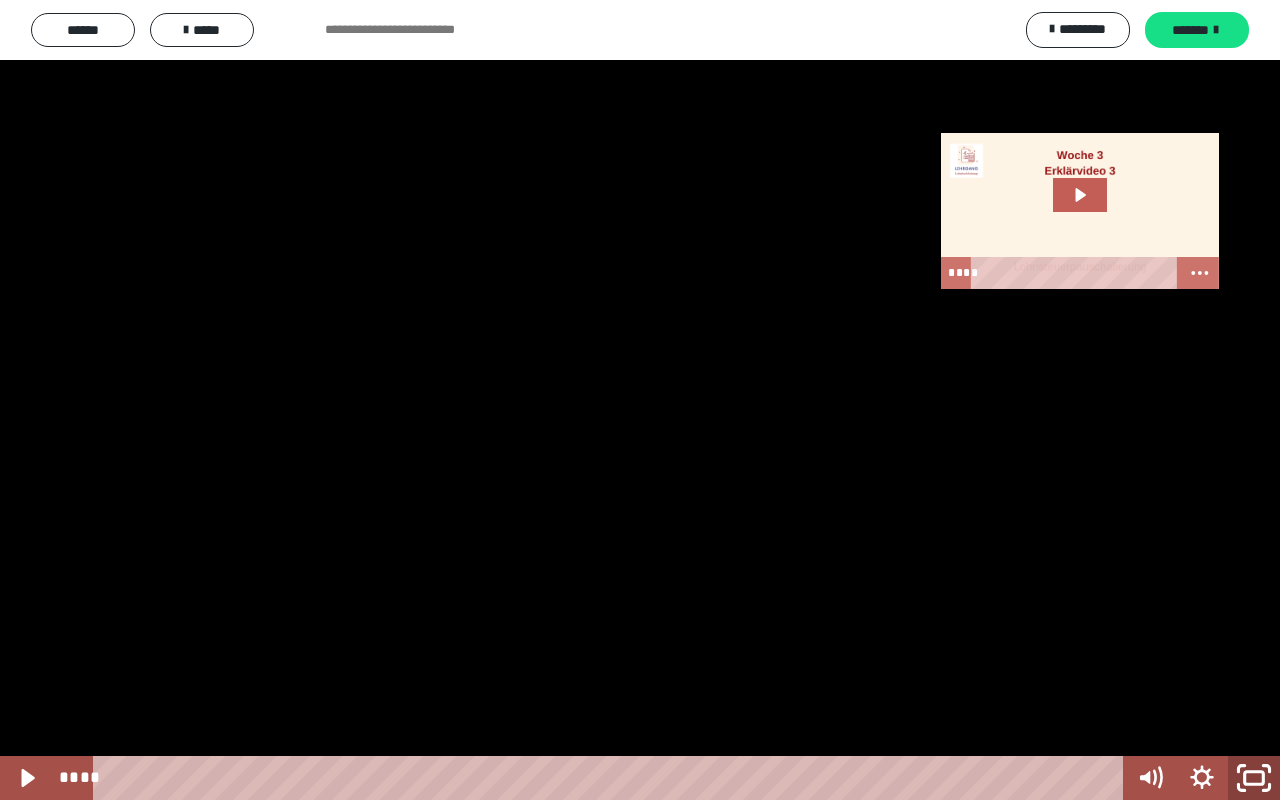 click 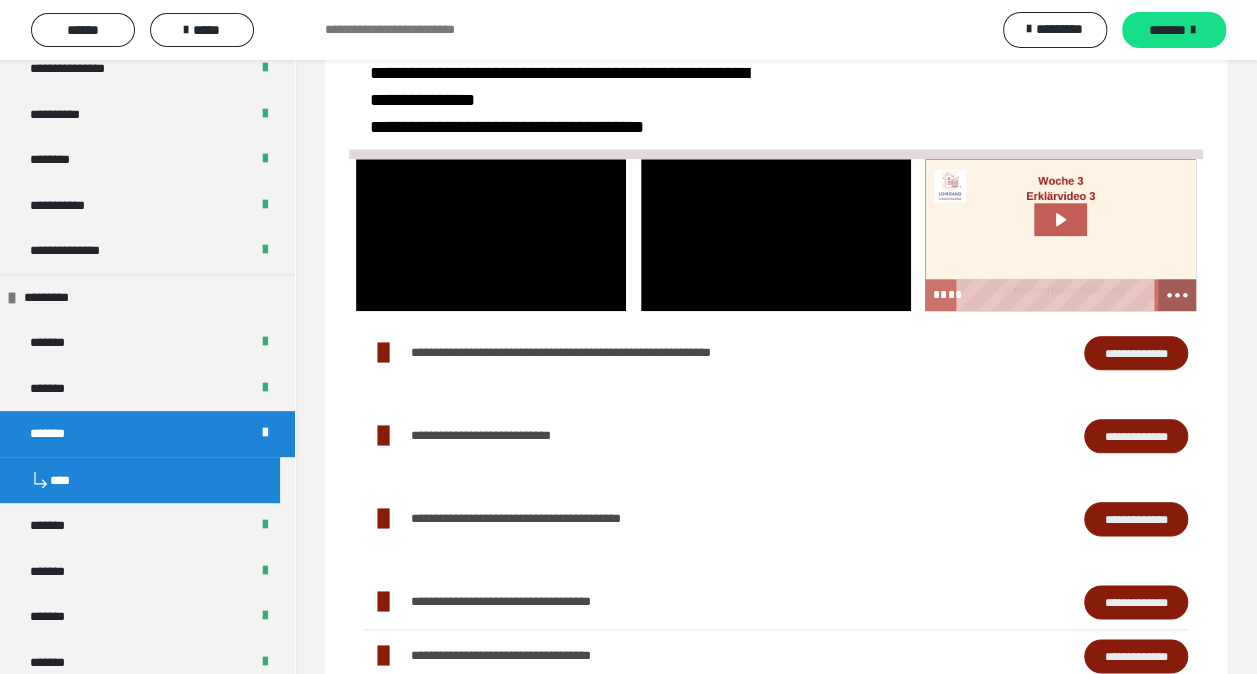 click 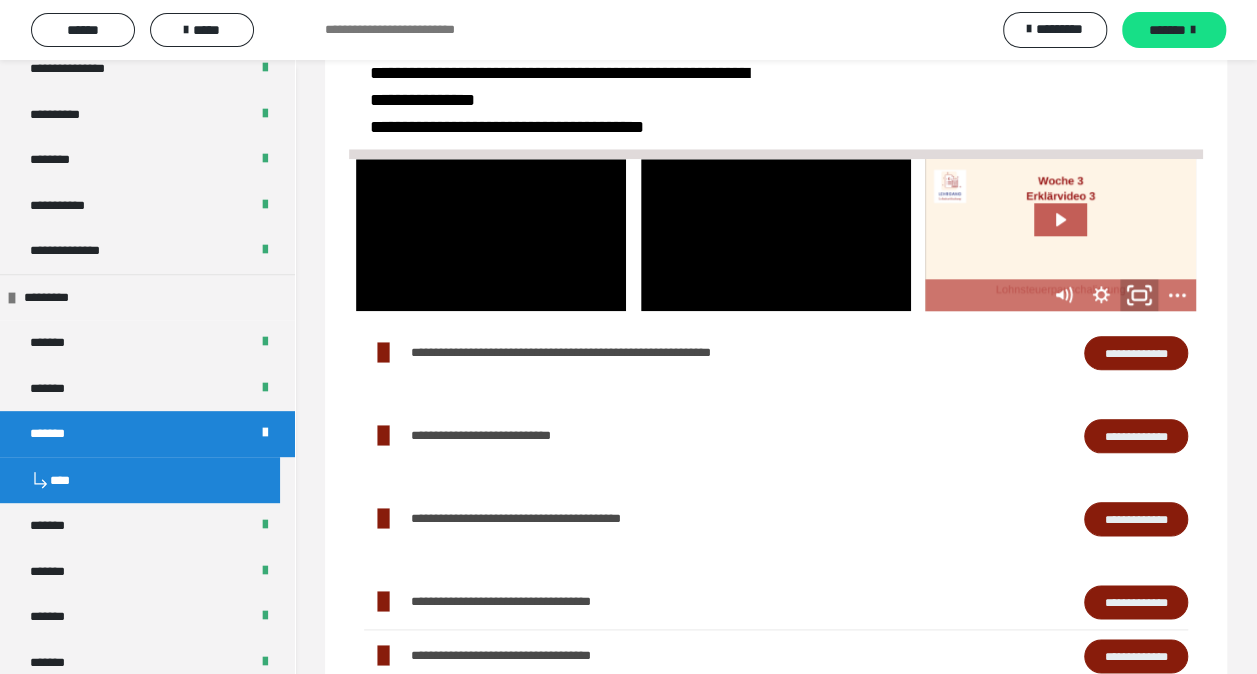 click 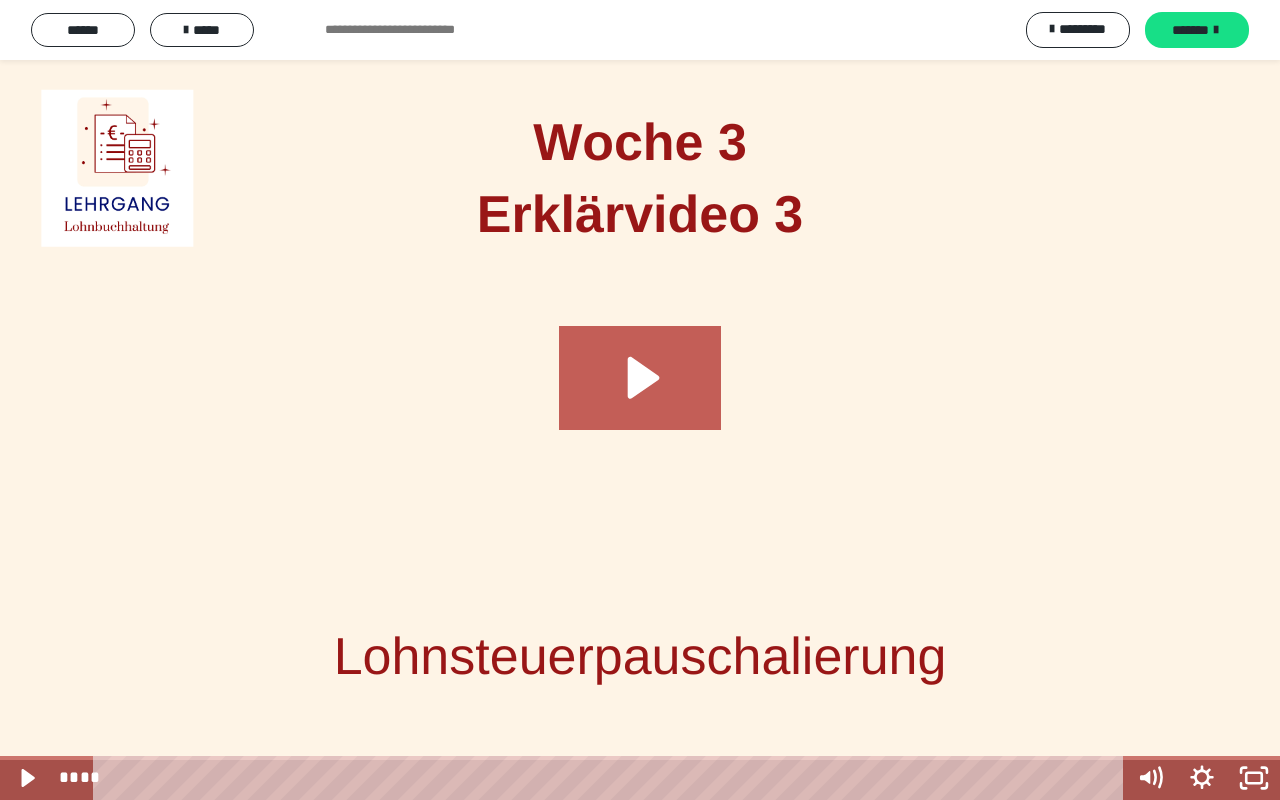 click at bounding box center (640, 400) 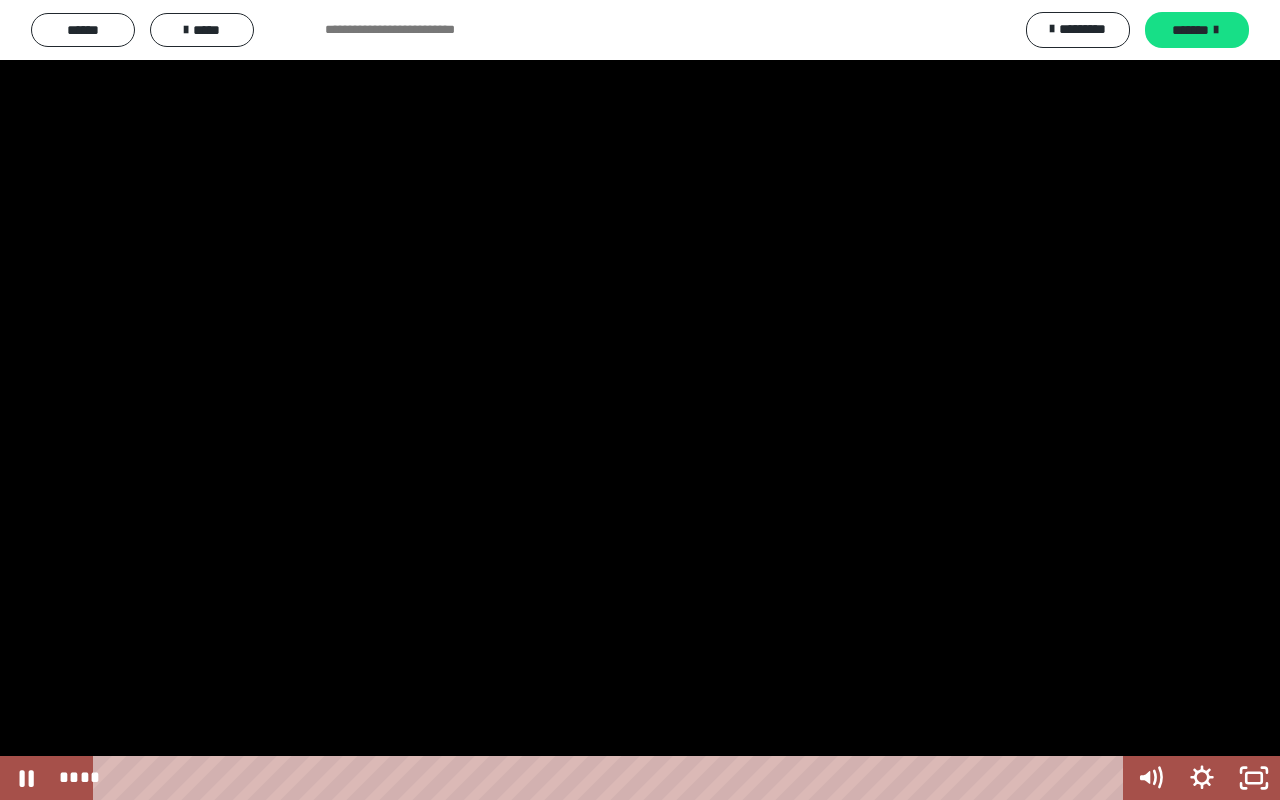 click at bounding box center [640, 400] 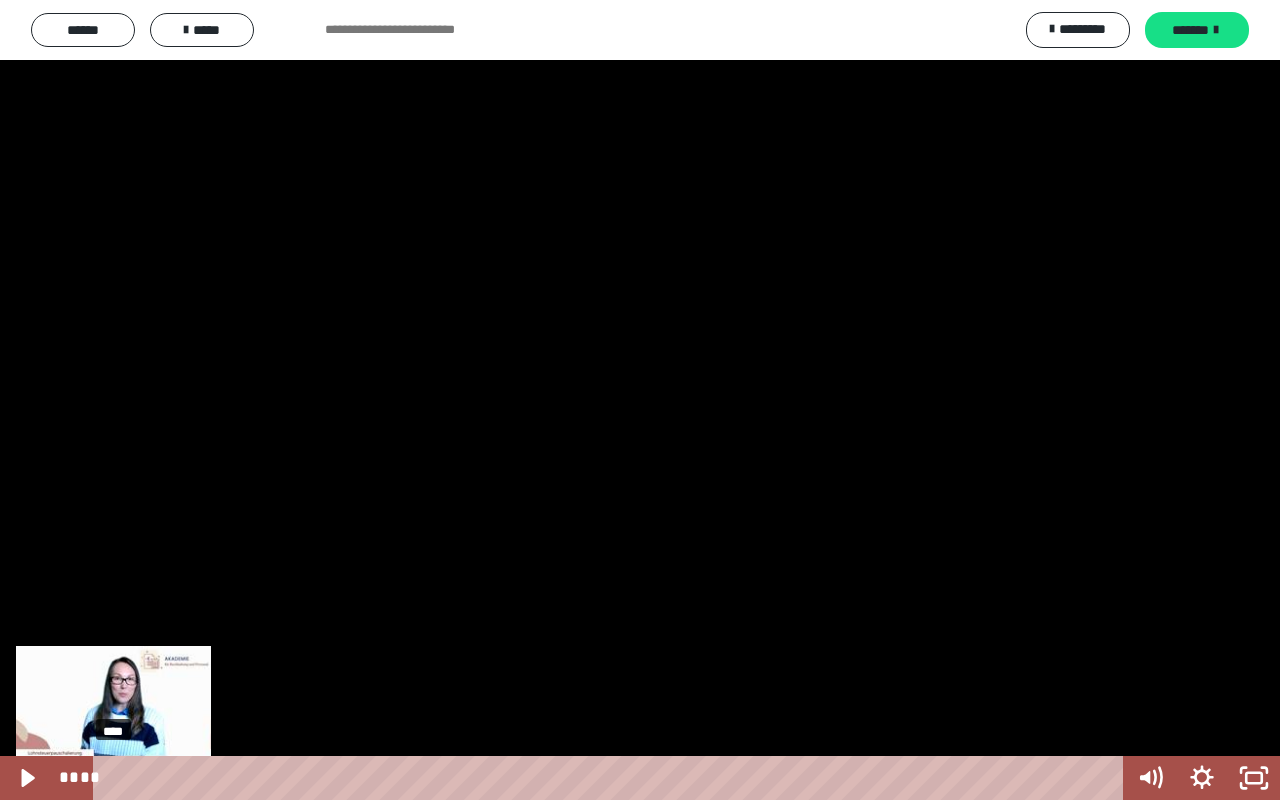 click on "****" at bounding box center [612, 778] 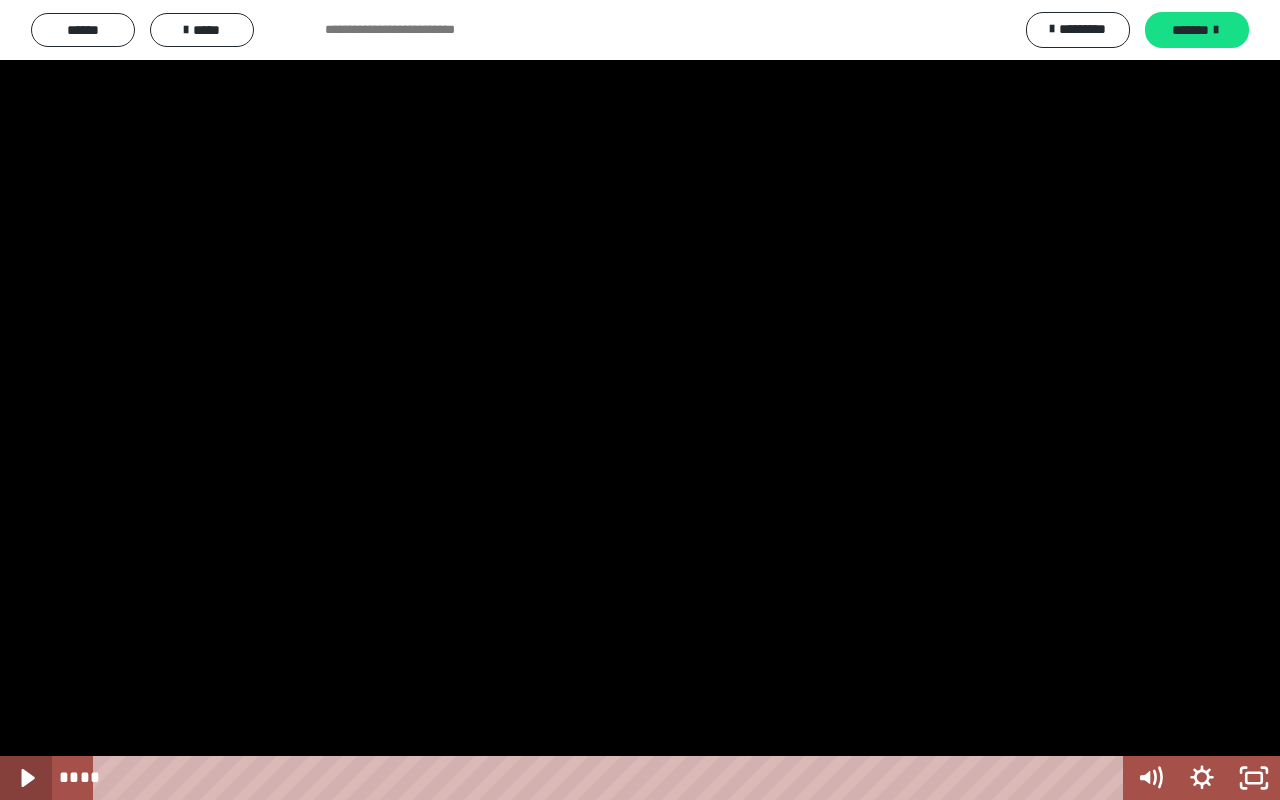 click 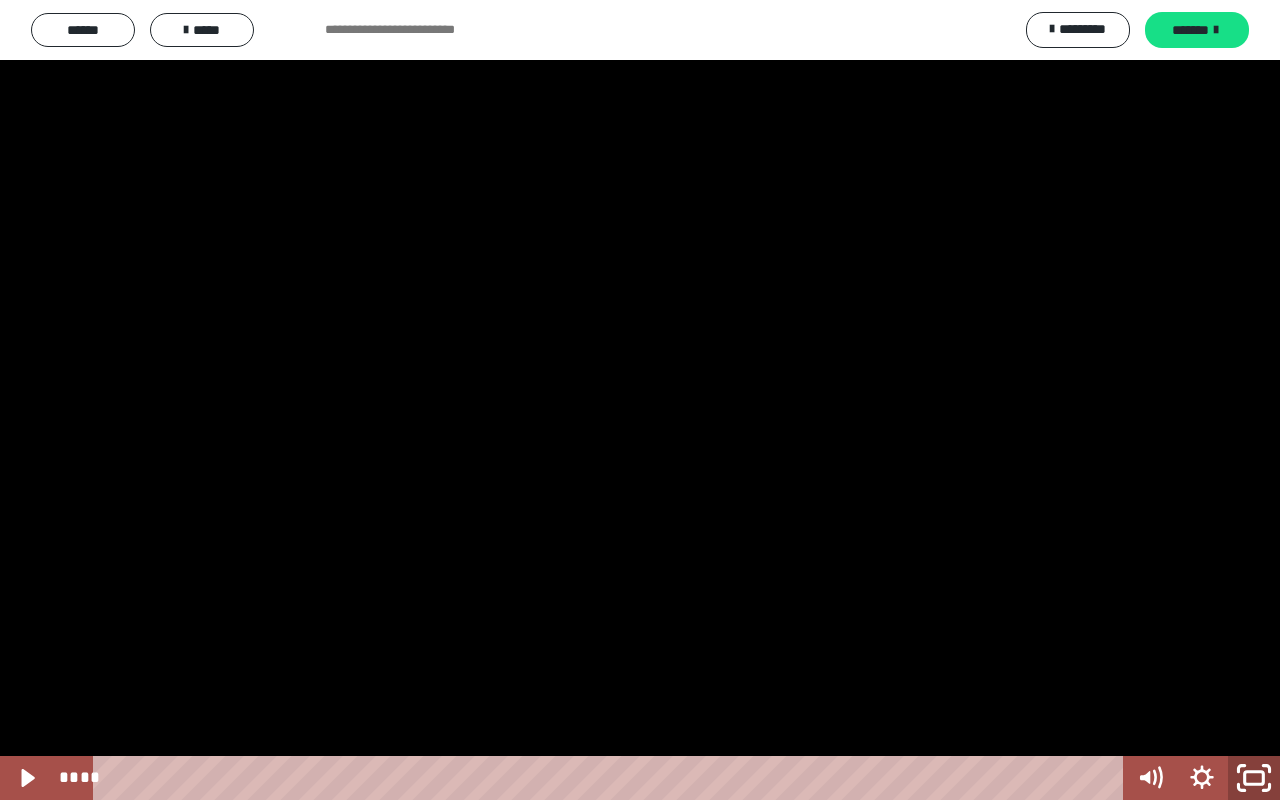 click 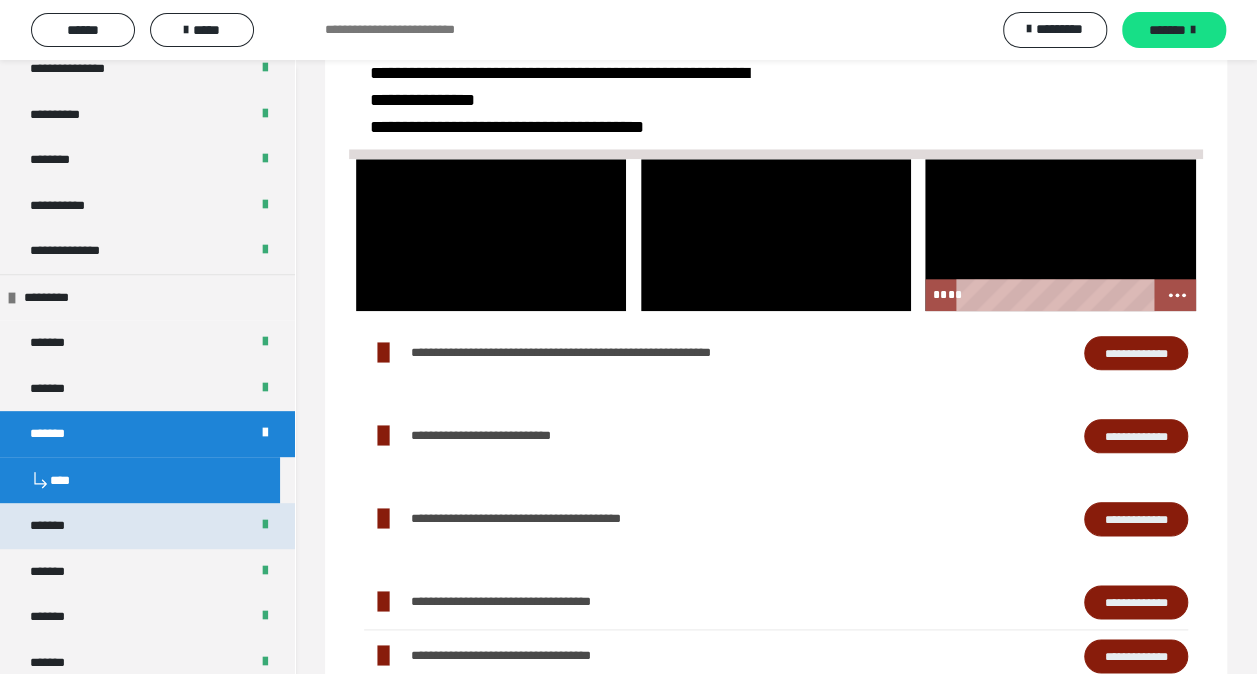 click on "*******" at bounding box center [147, 526] 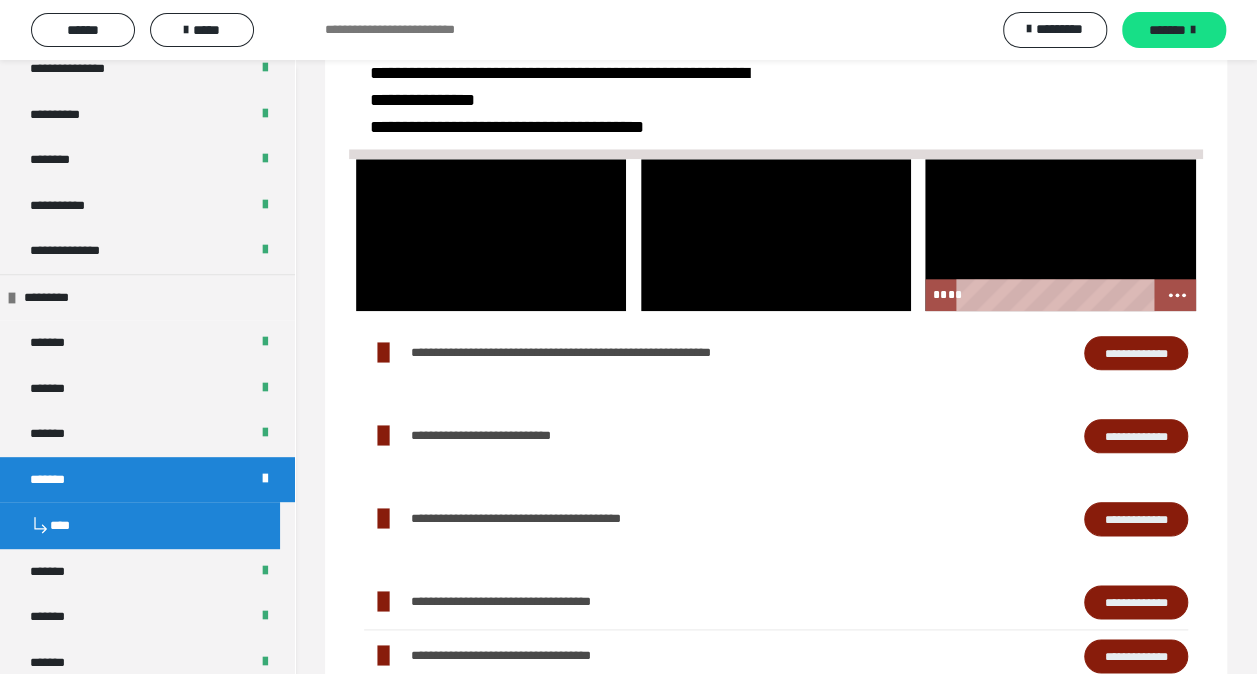 scroll, scrollTop: 880, scrollLeft: 0, axis: vertical 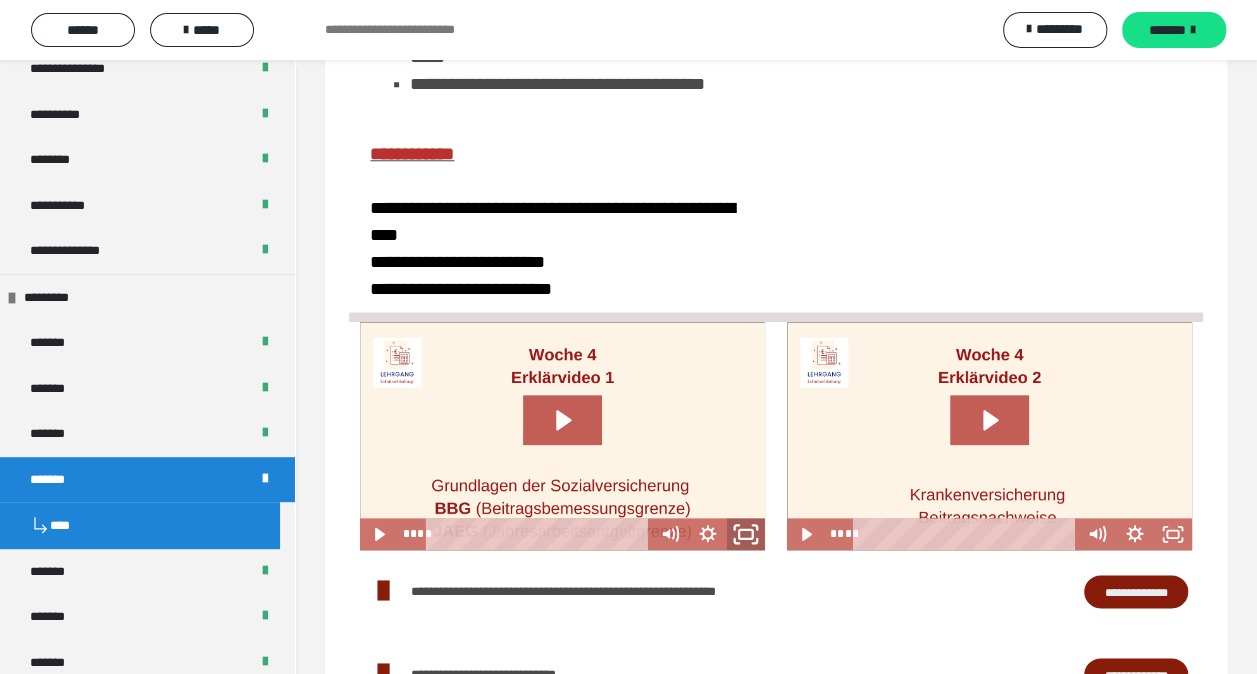 click 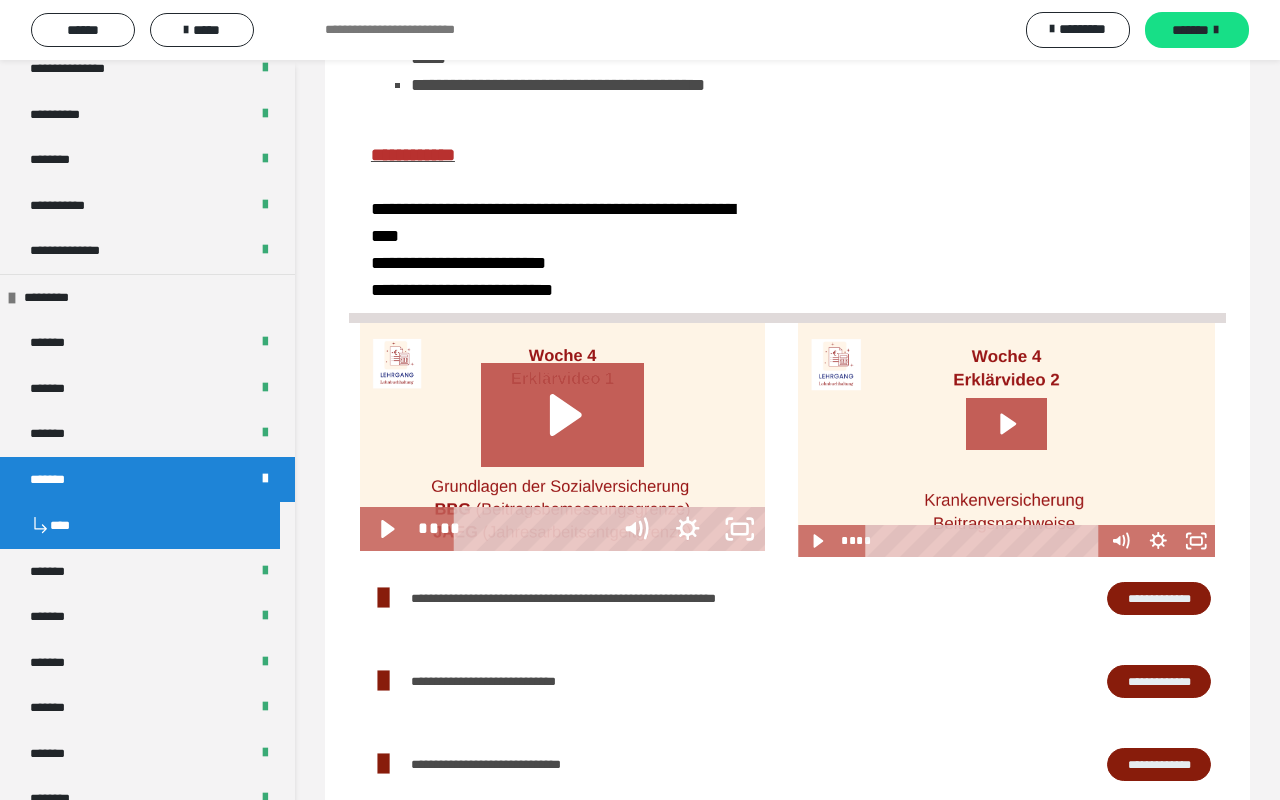 type 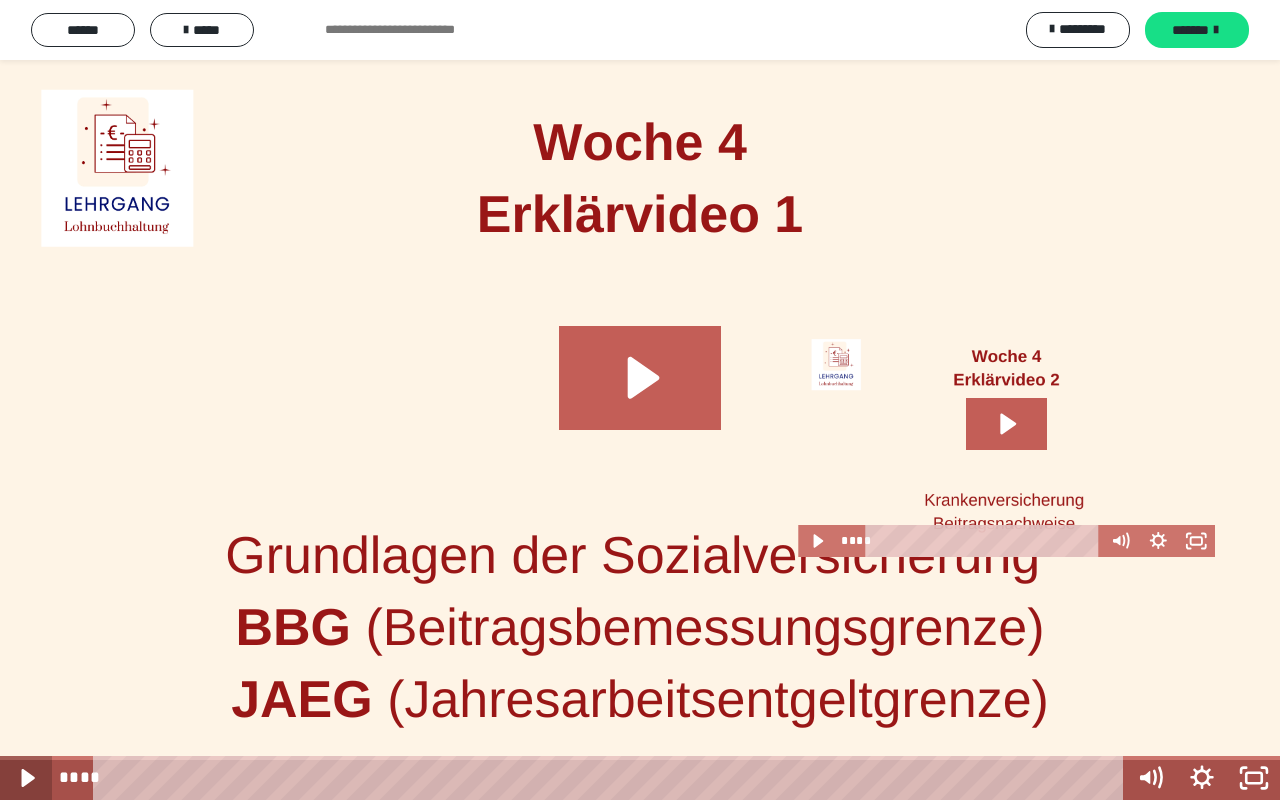 click 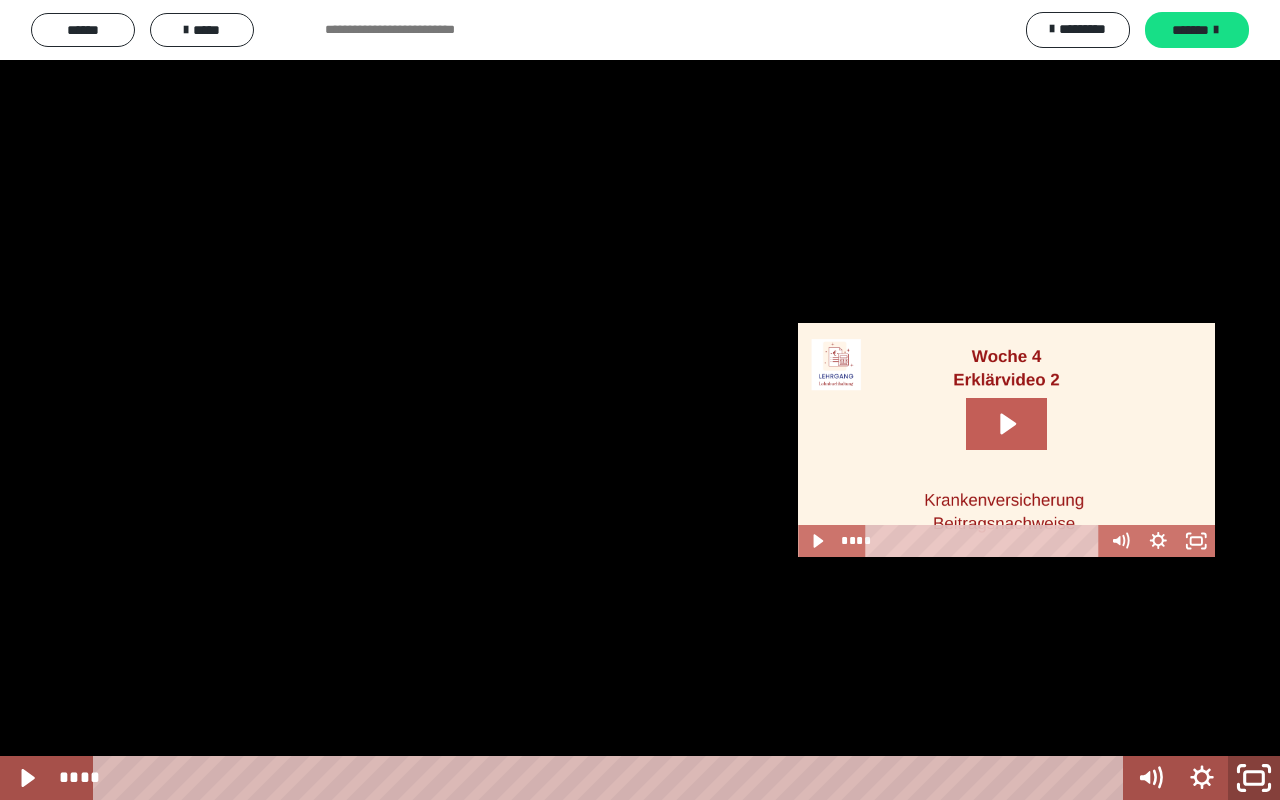 click 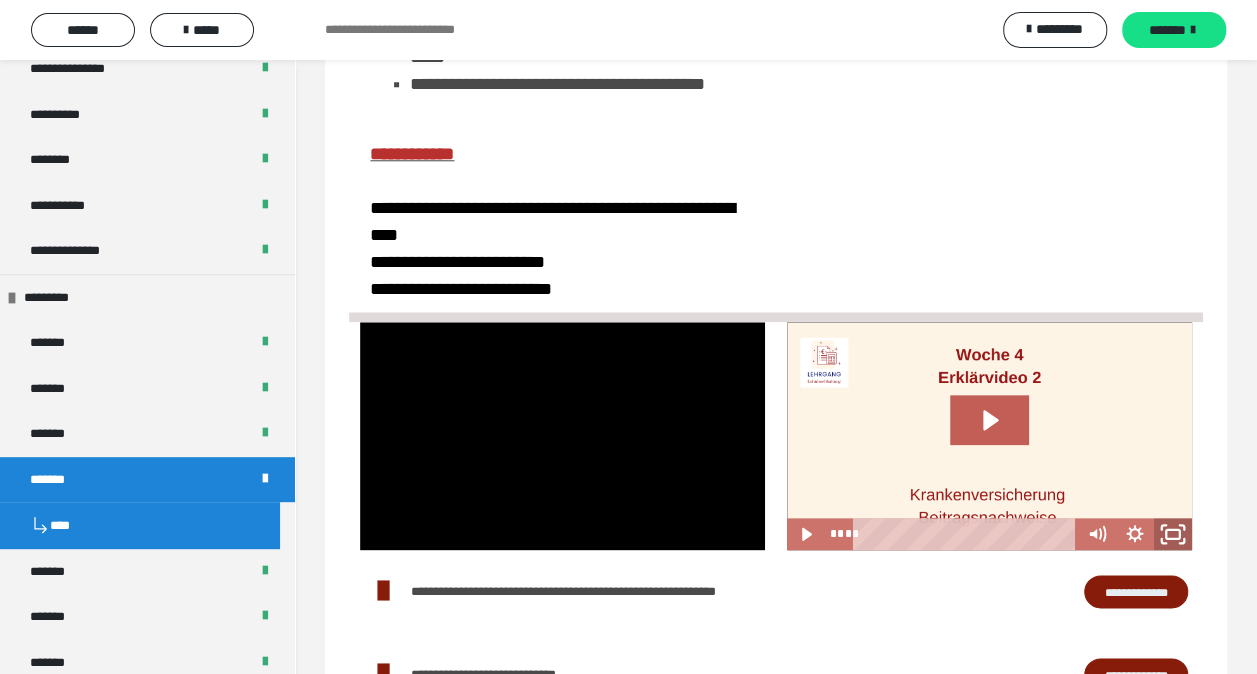 click 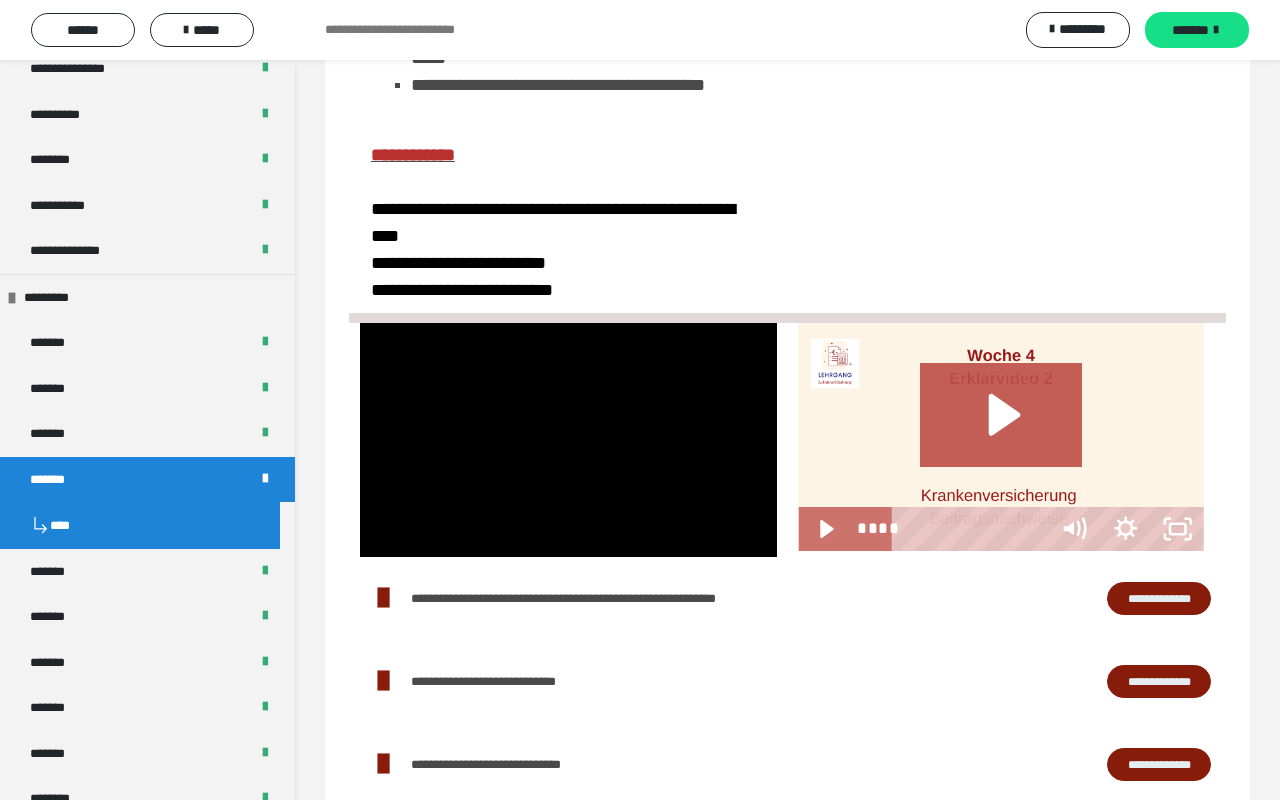 type 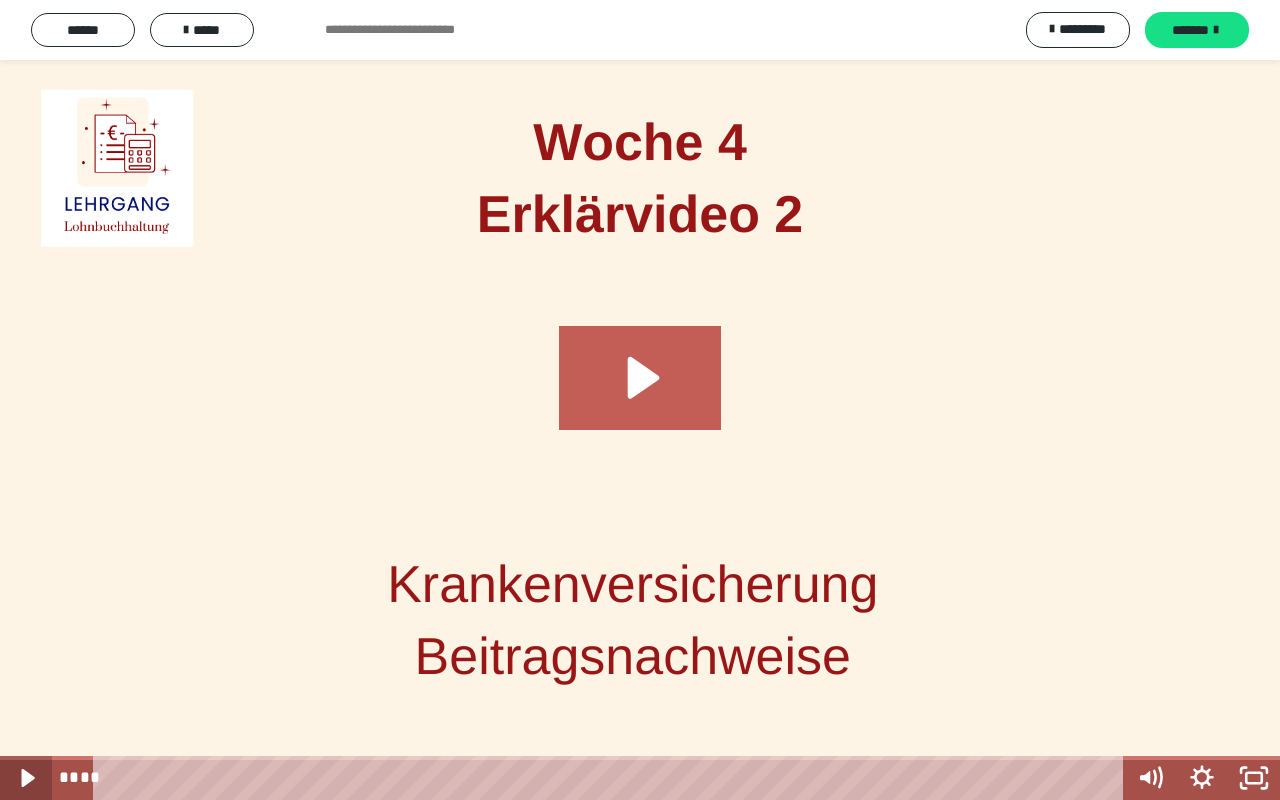 click 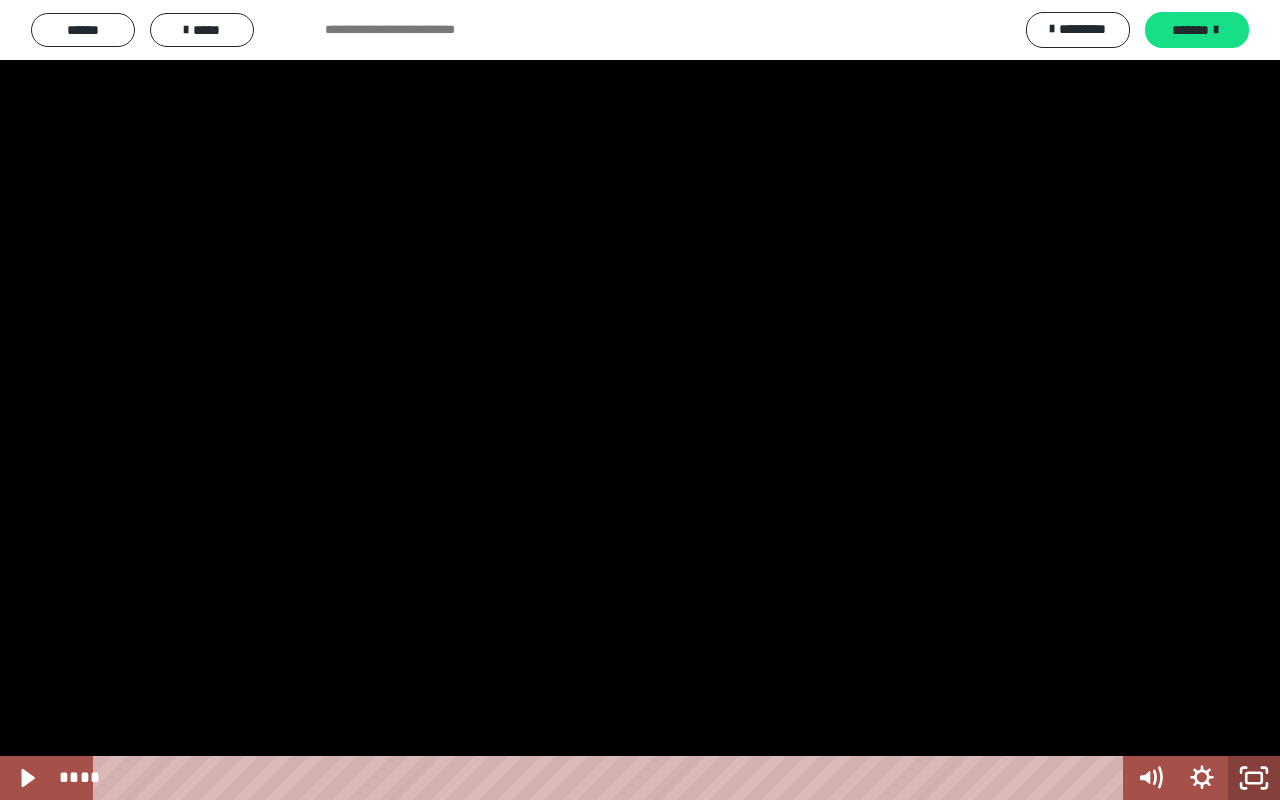click 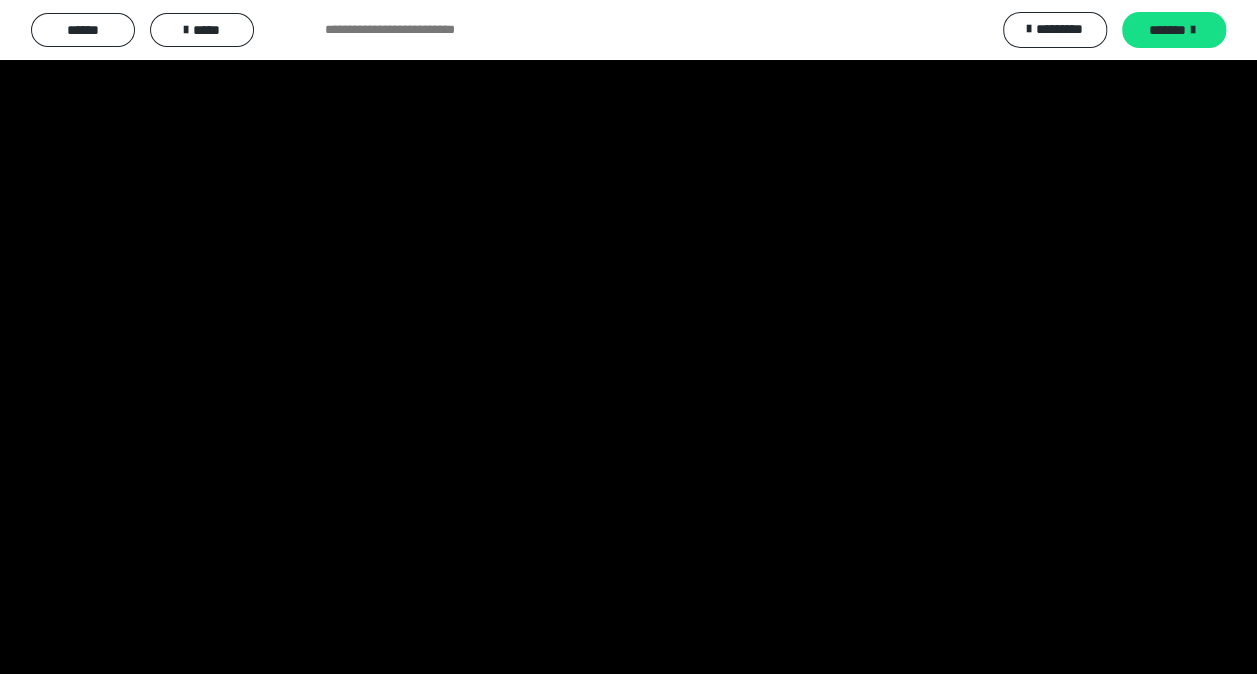 scroll, scrollTop: 2487, scrollLeft: 0, axis: vertical 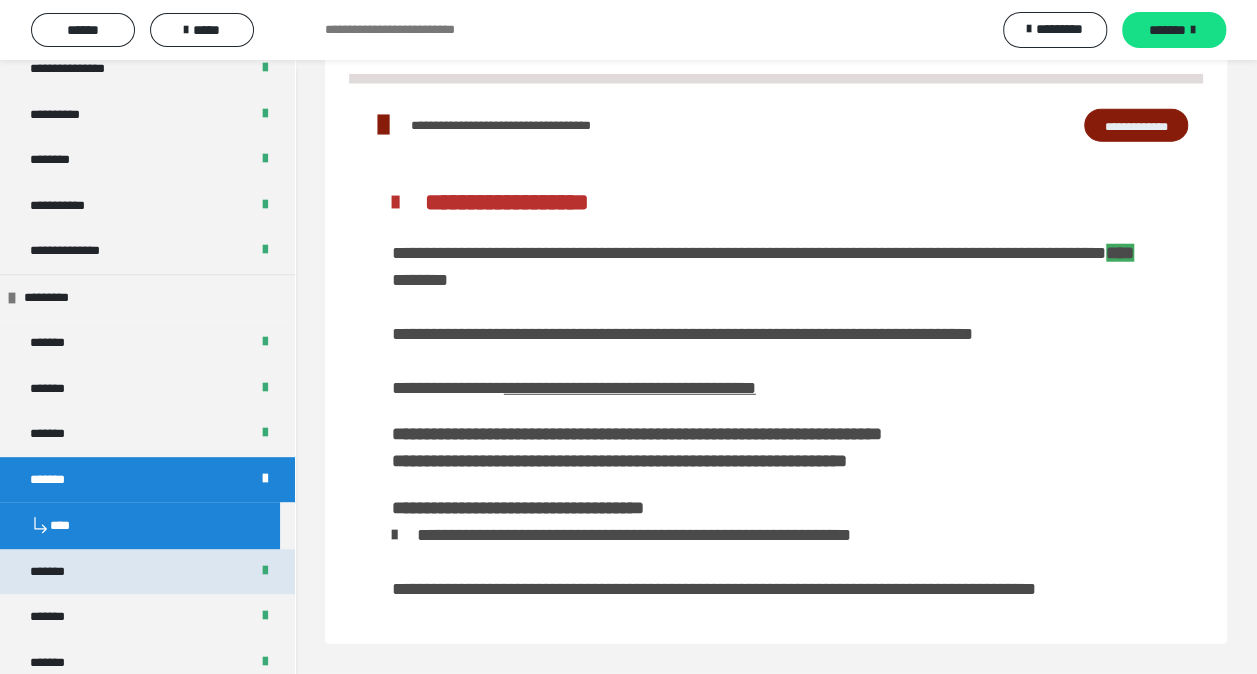 click on "*******" at bounding box center [147, 572] 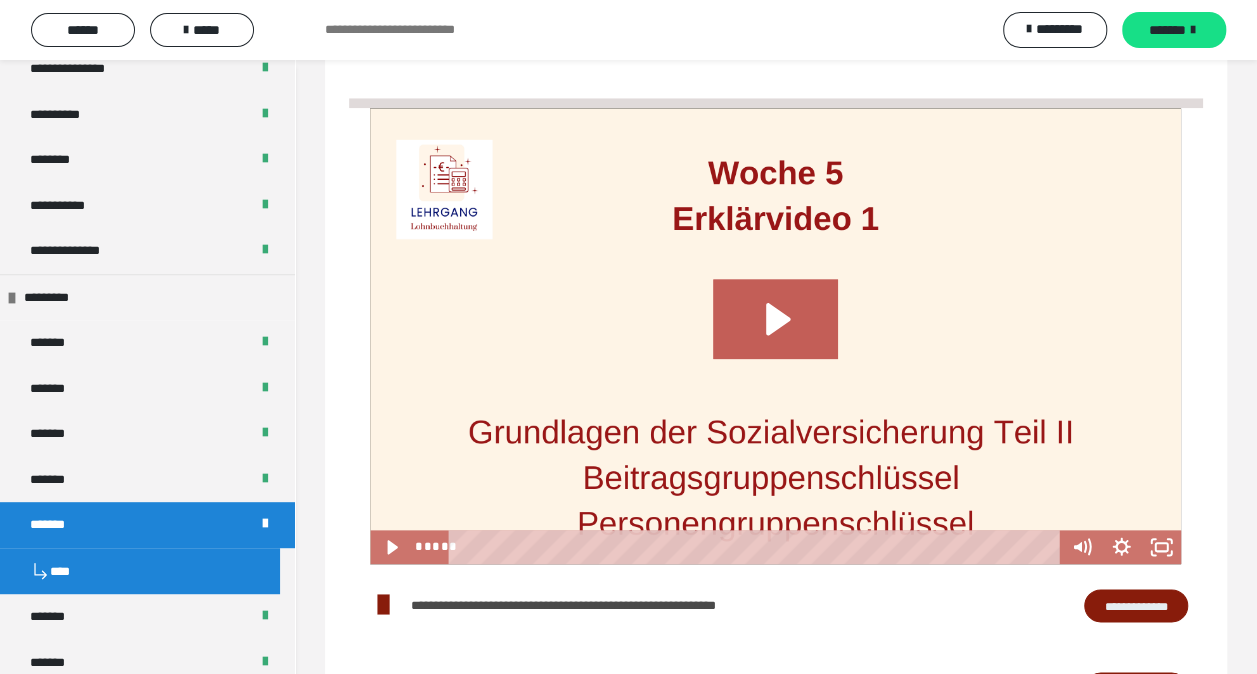 scroll, scrollTop: 900, scrollLeft: 0, axis: vertical 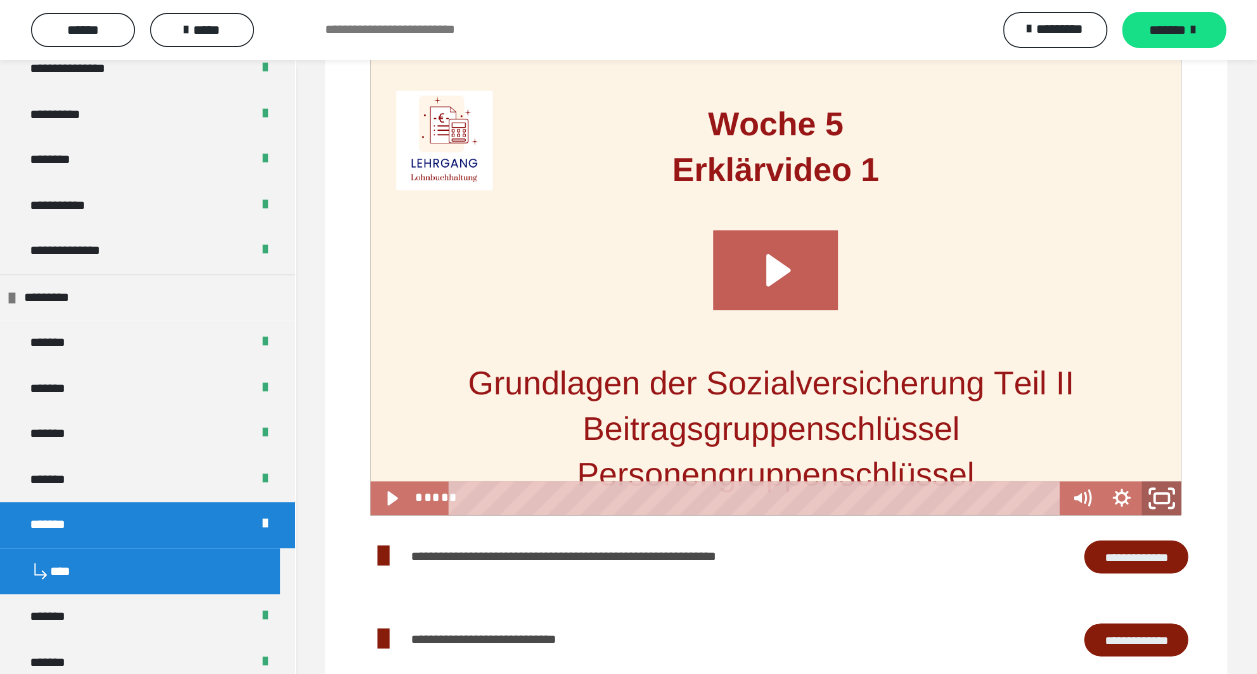 drag, startPoint x: 1150, startPoint y: 489, endPoint x: 1108, endPoint y: 568, distance: 89.470665 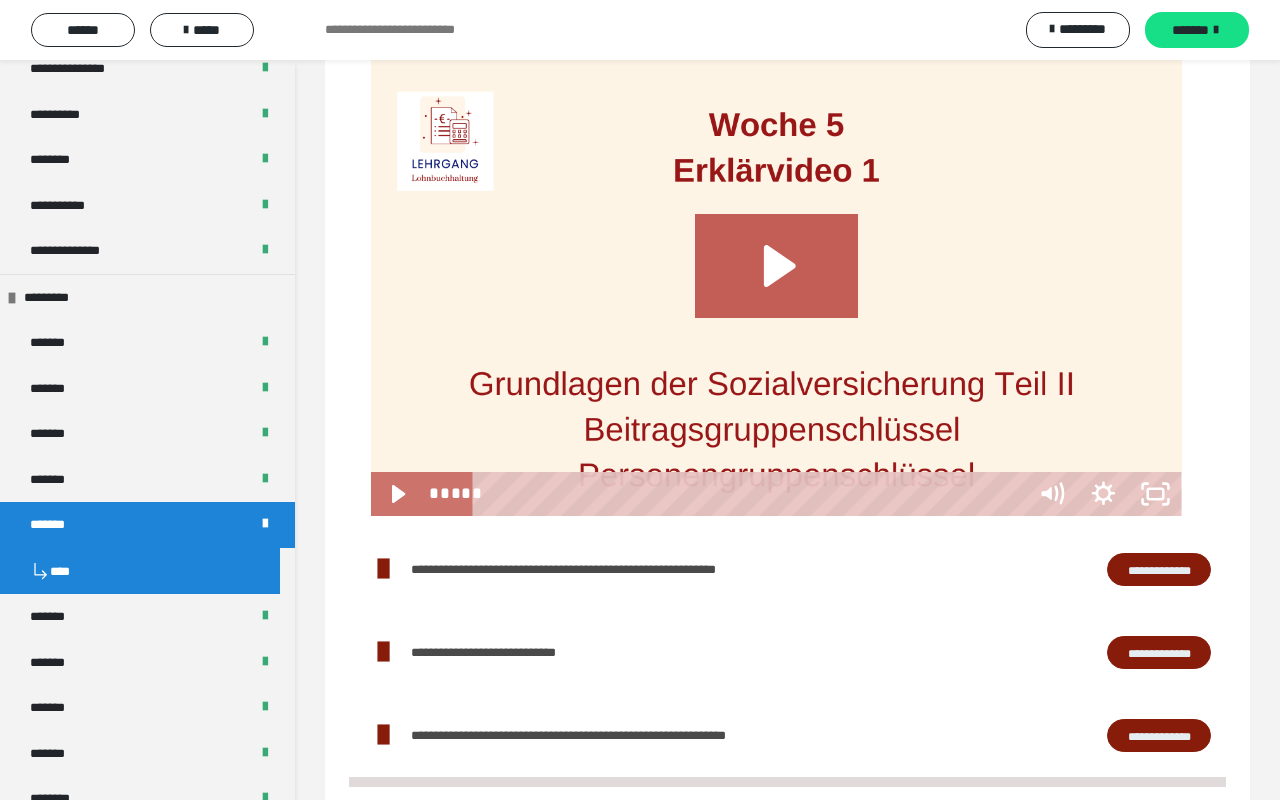 type 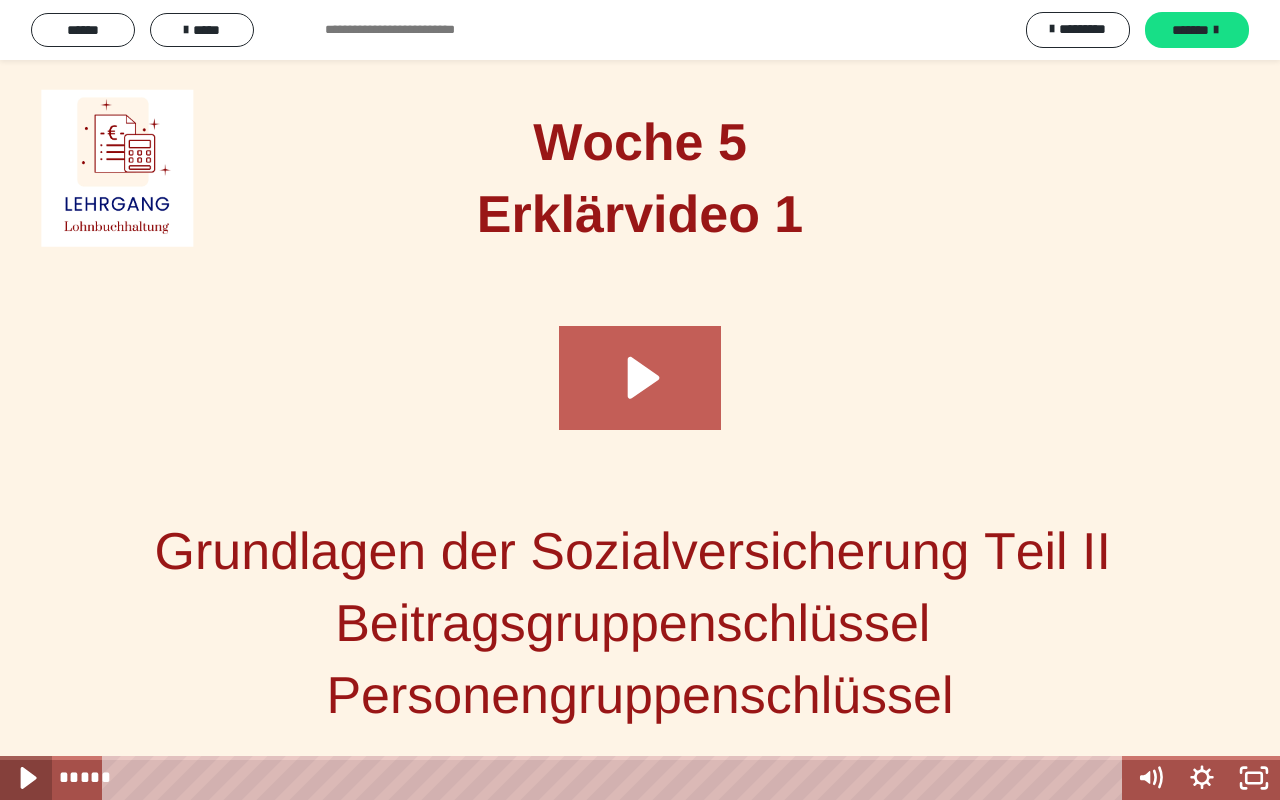 click 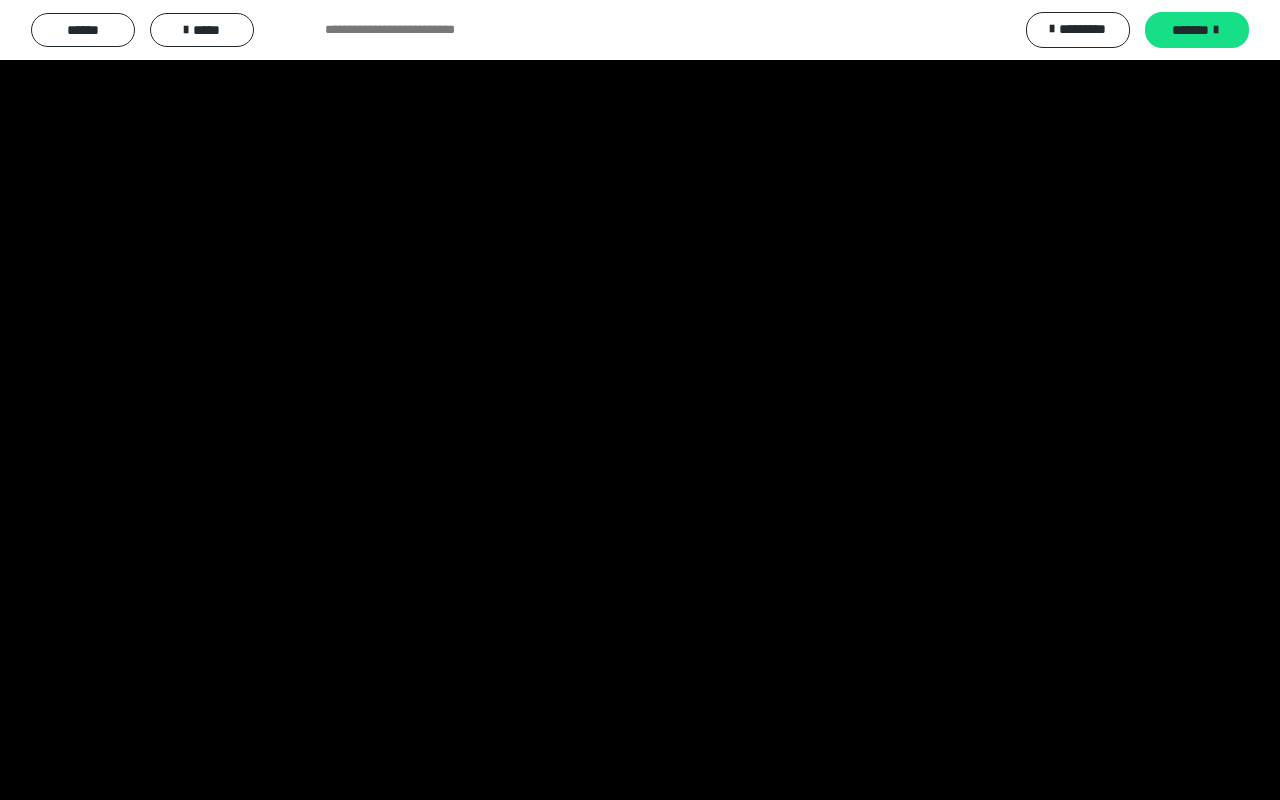 type 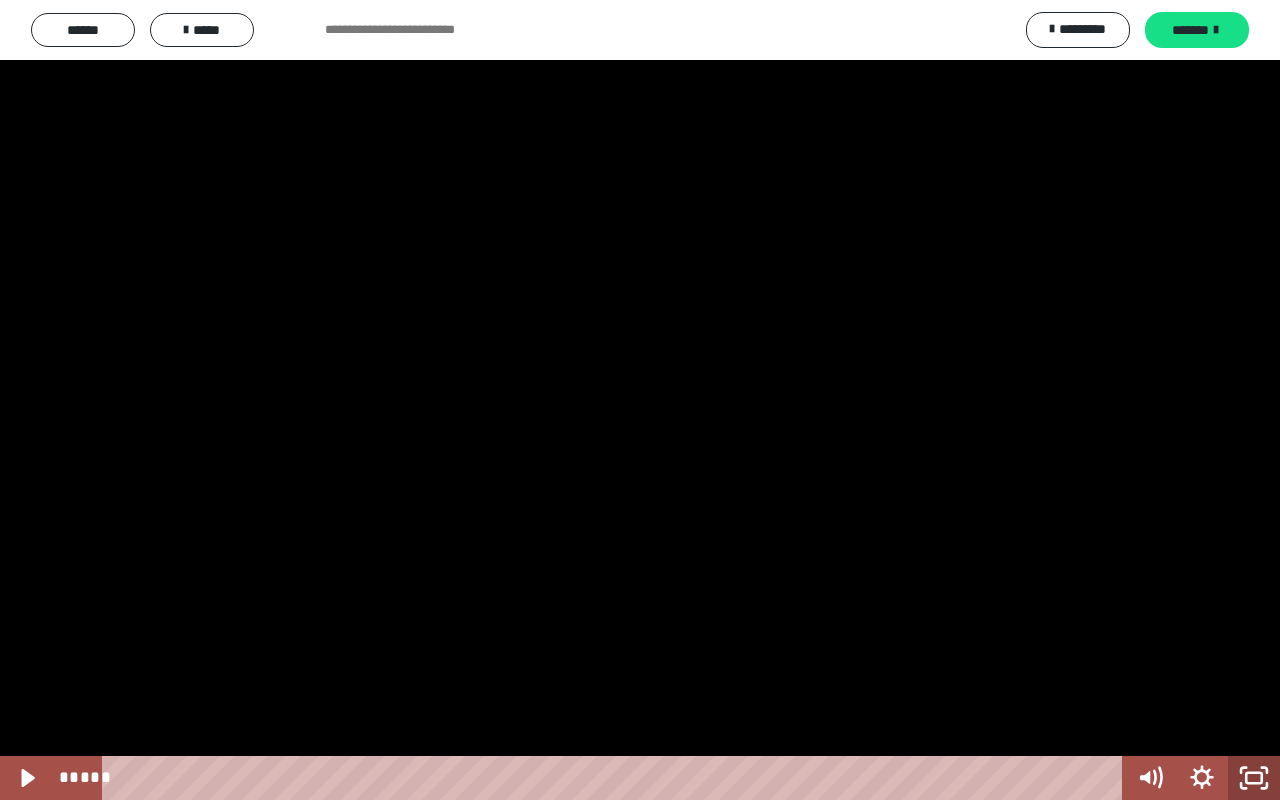 click 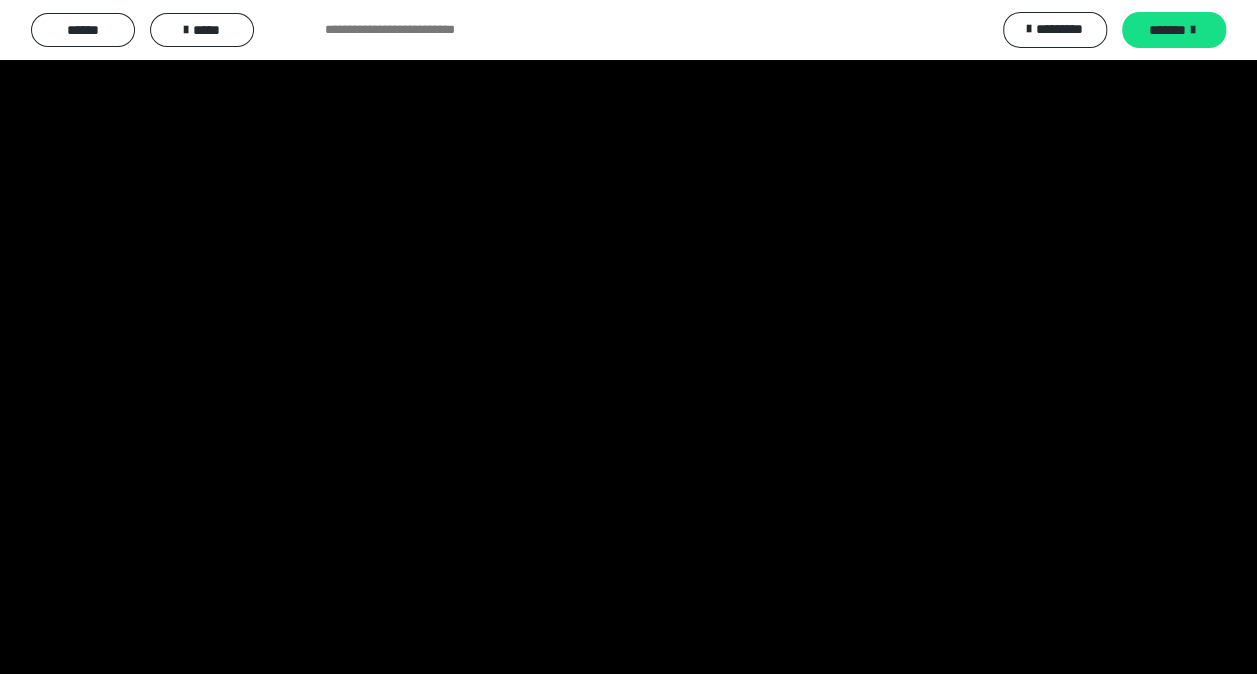 scroll, scrollTop: 2461, scrollLeft: 0, axis: vertical 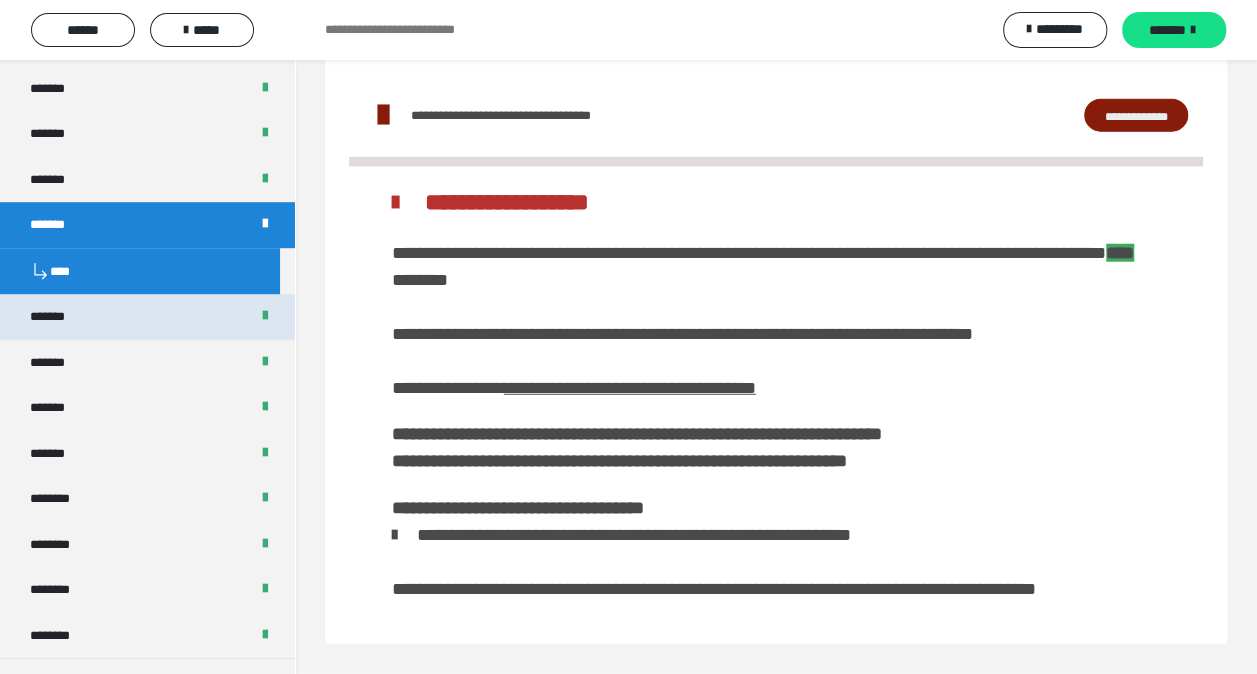 click on "*******" at bounding box center [62, 317] 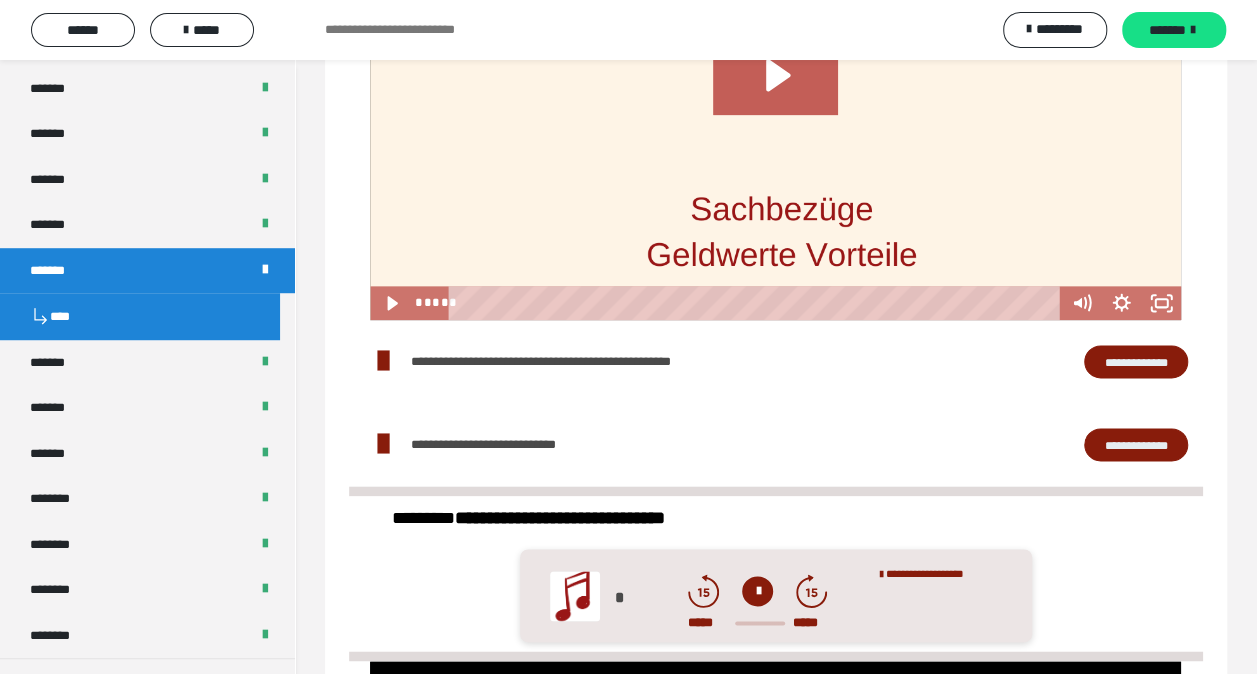 scroll, scrollTop: 1100, scrollLeft: 0, axis: vertical 